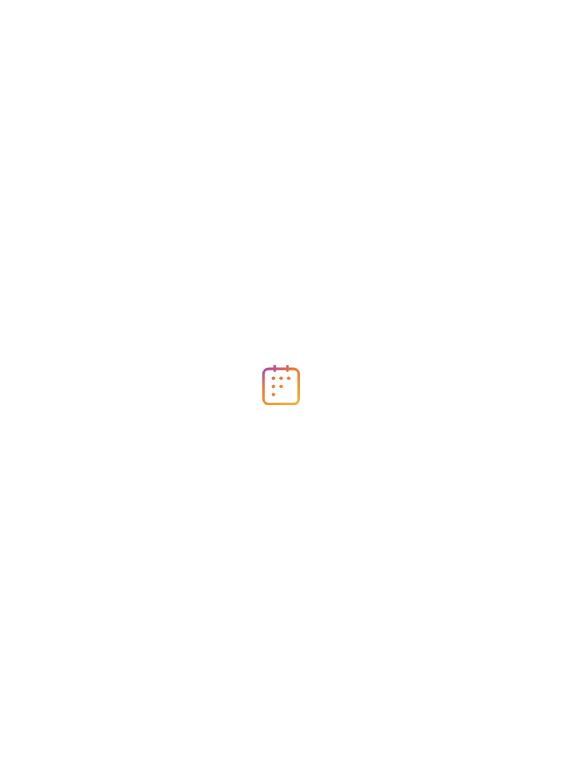 scroll, scrollTop: 0, scrollLeft: 0, axis: both 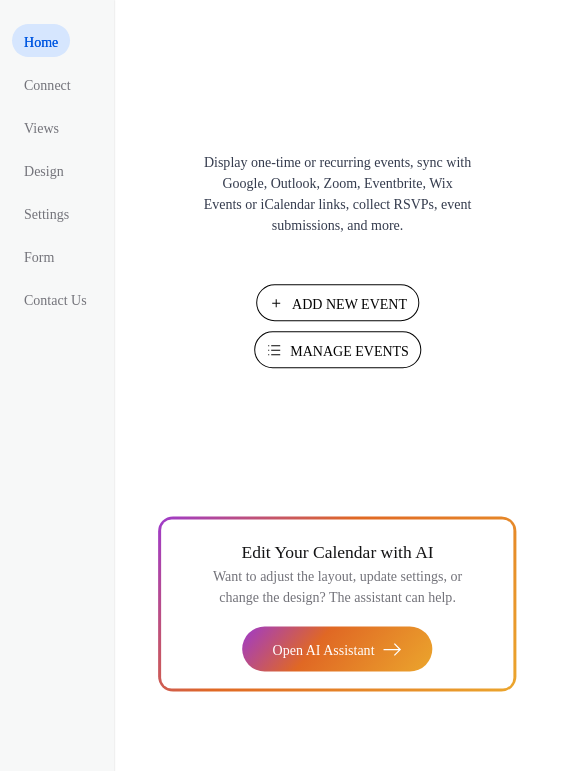 click on "Manage Events" at bounding box center [349, 351] 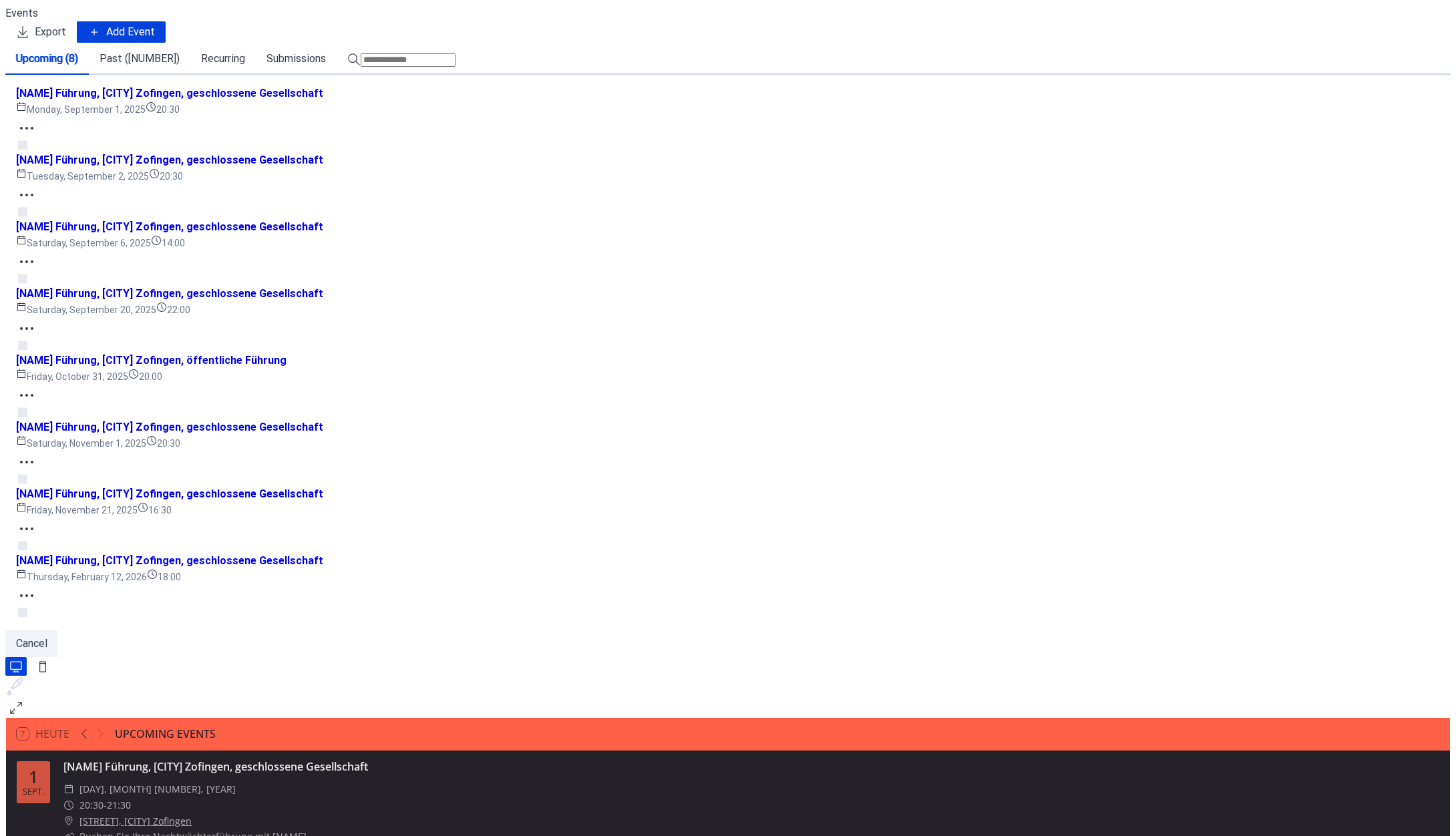 scroll, scrollTop: 0, scrollLeft: 0, axis: both 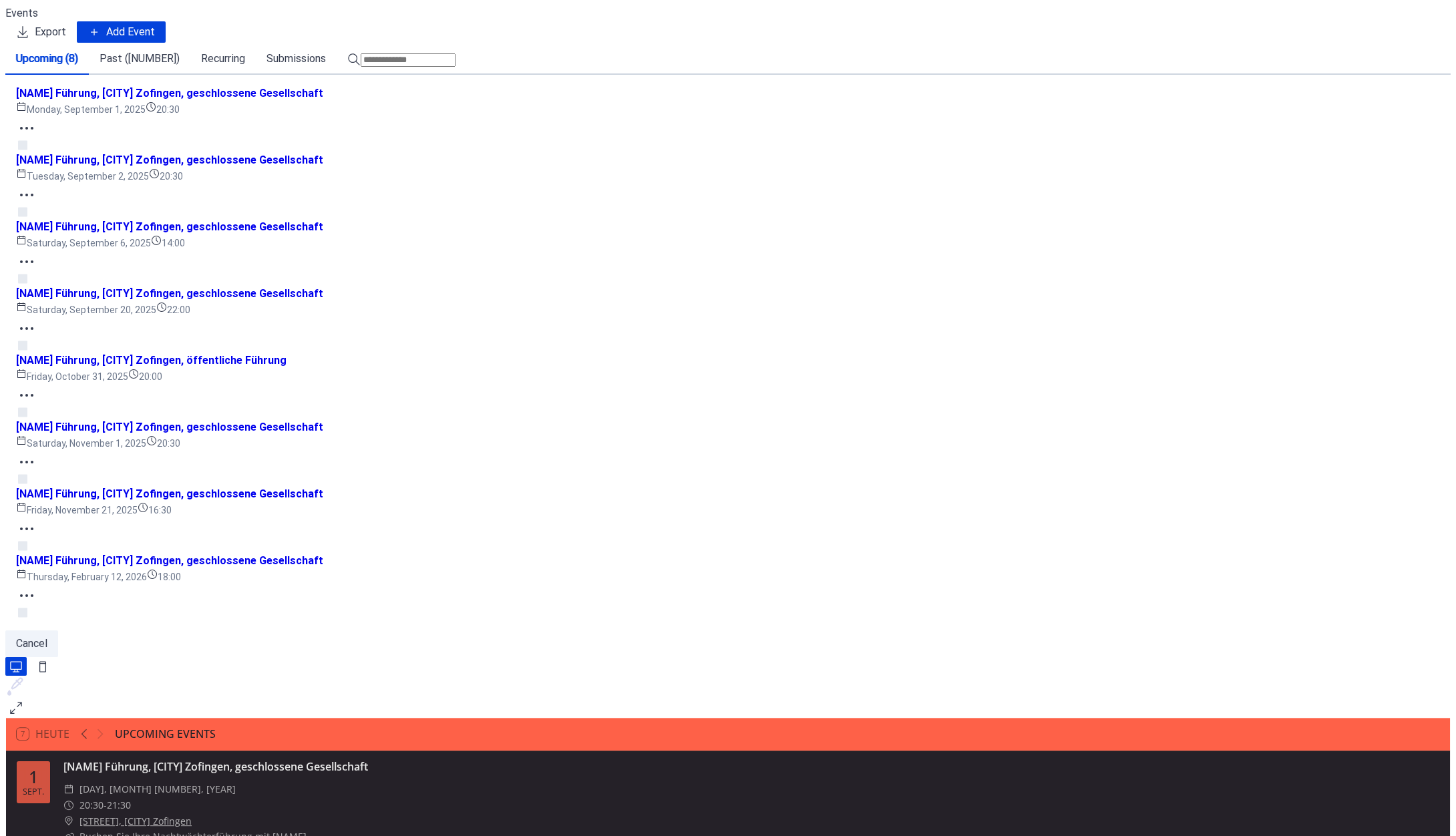 click on "Henker Führung, Altstadt Zofingen, geschlossene Gesellschaft" at bounding box center [170, 493] 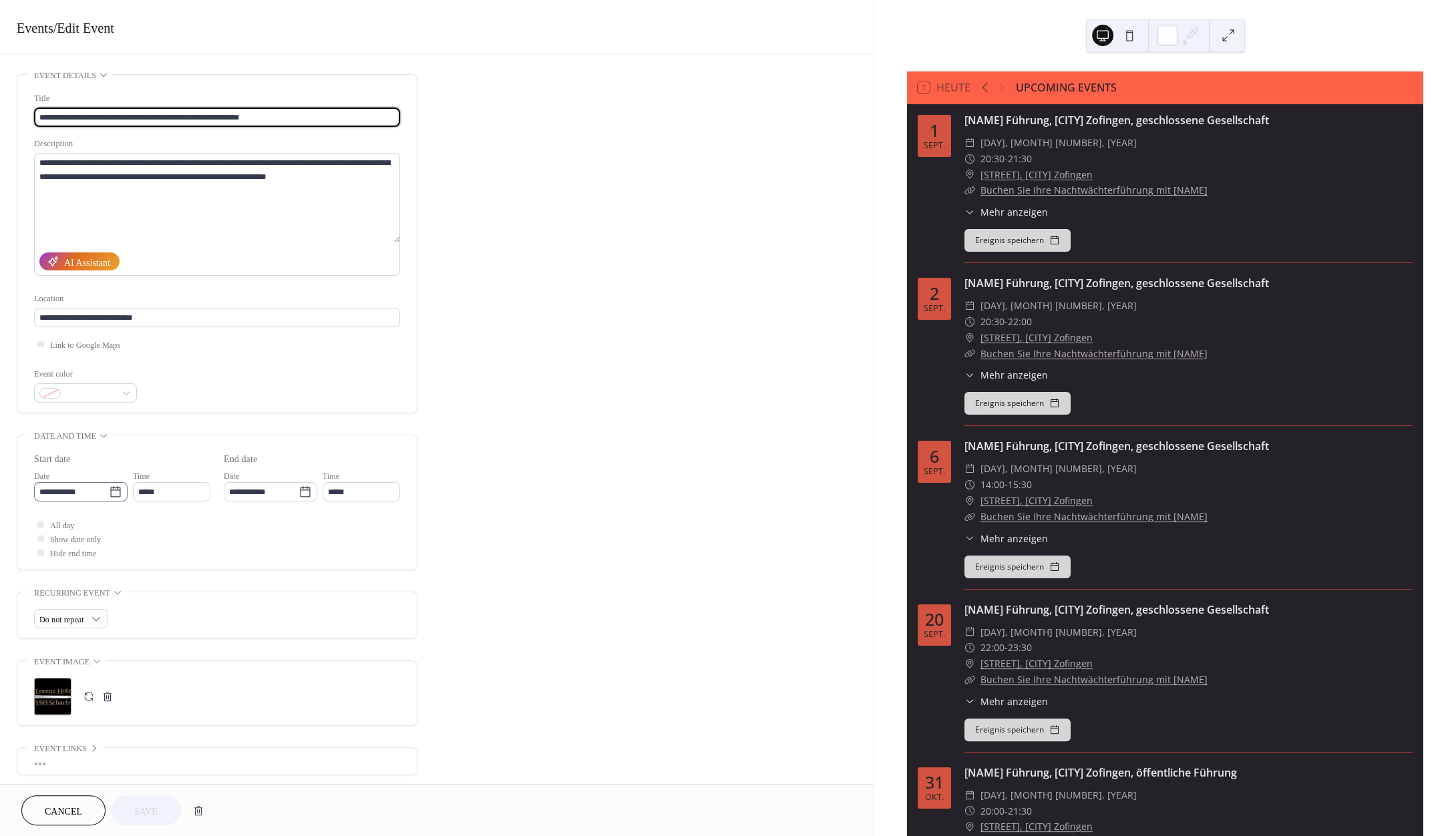 click 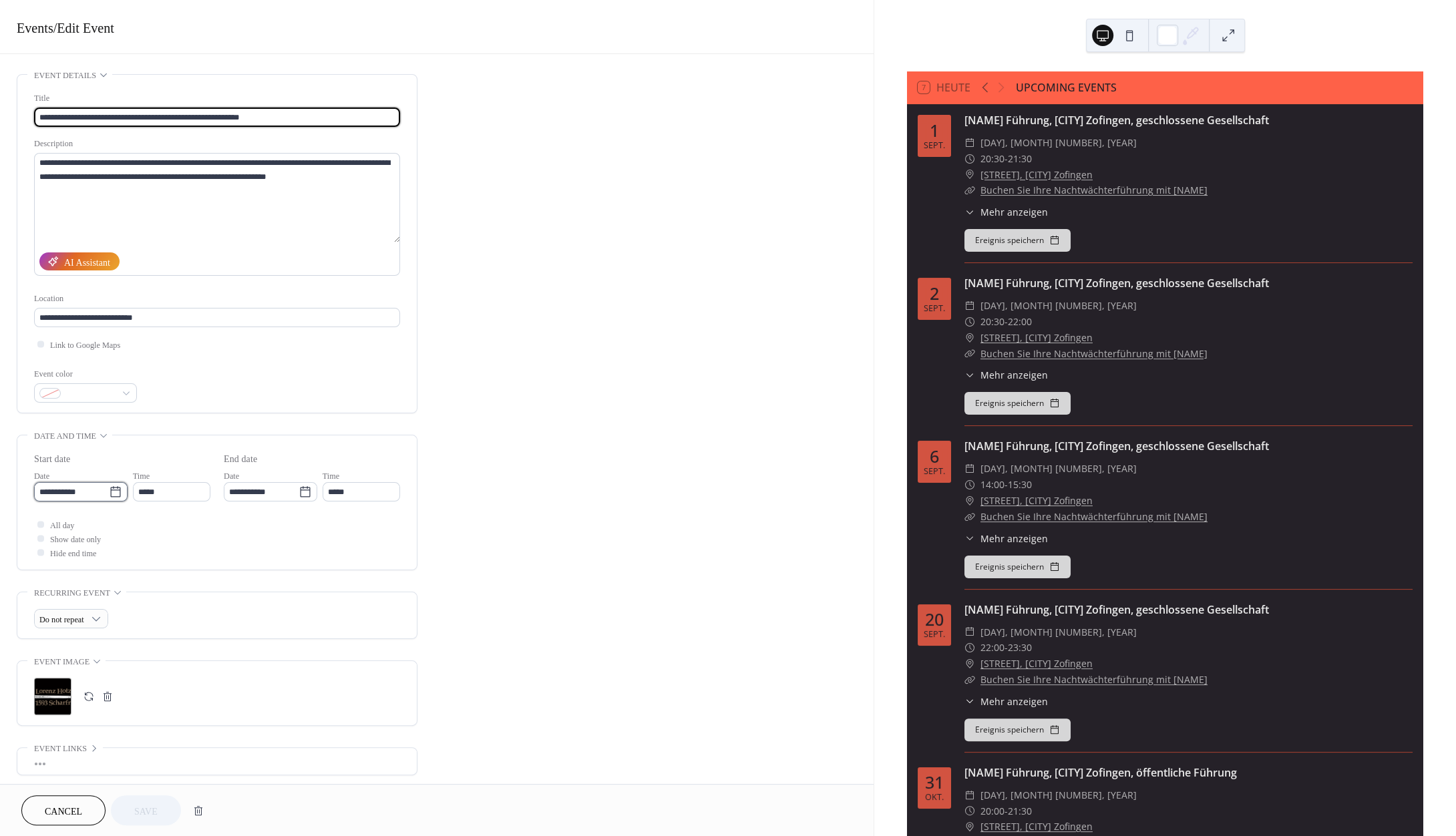 click on "**********" at bounding box center (71, 491) 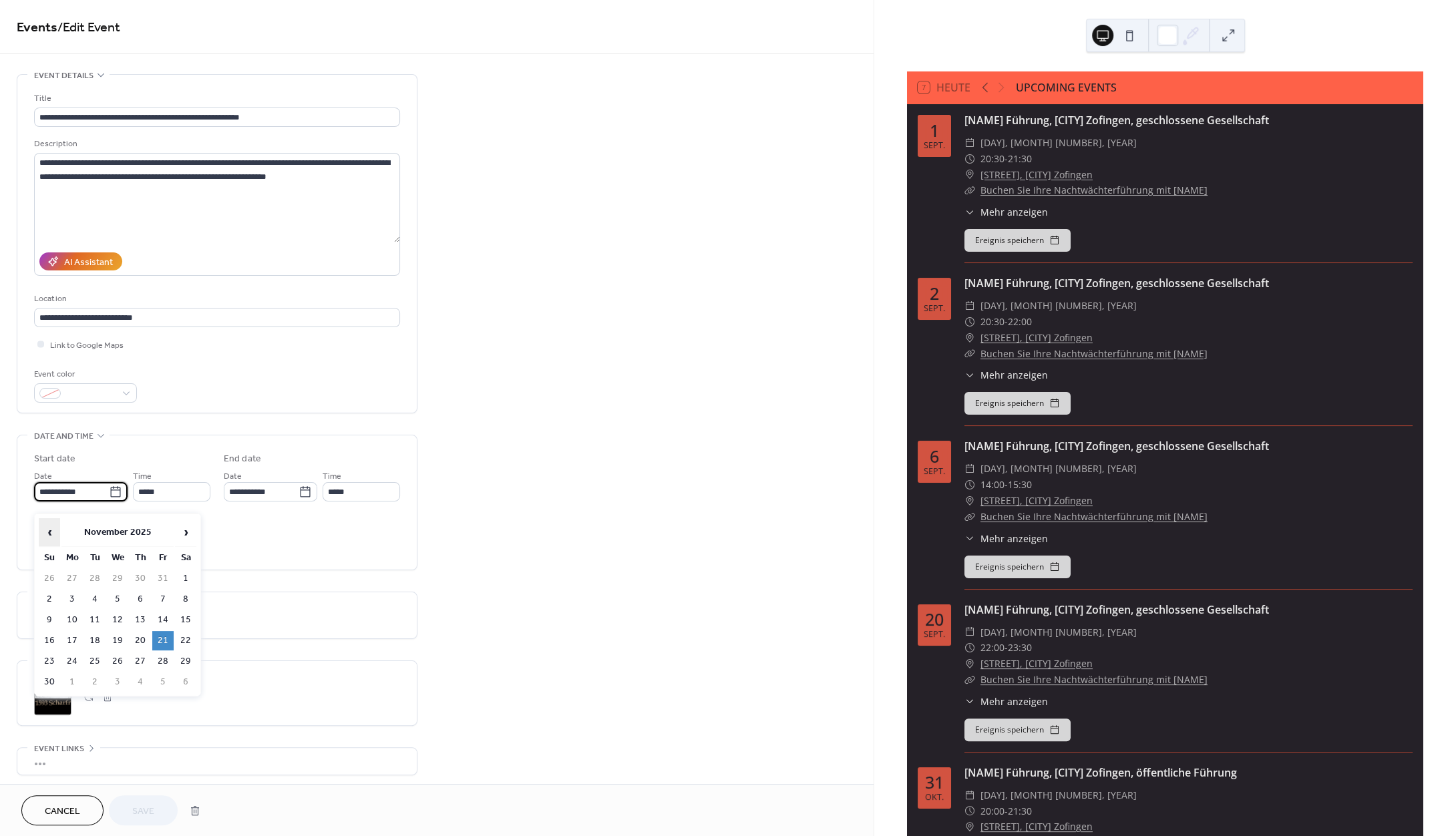 click on "‹" at bounding box center [49, 532] 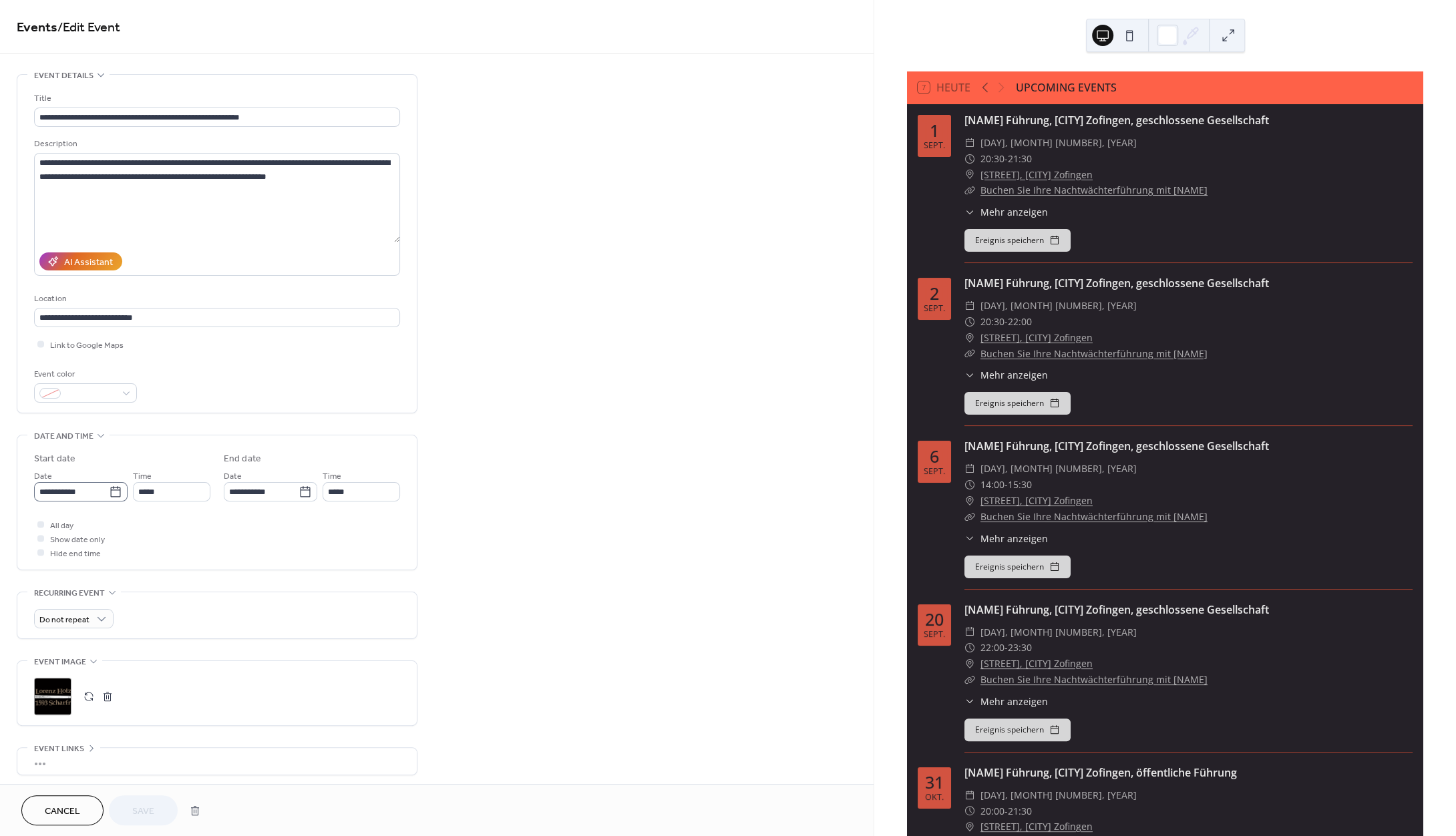 click 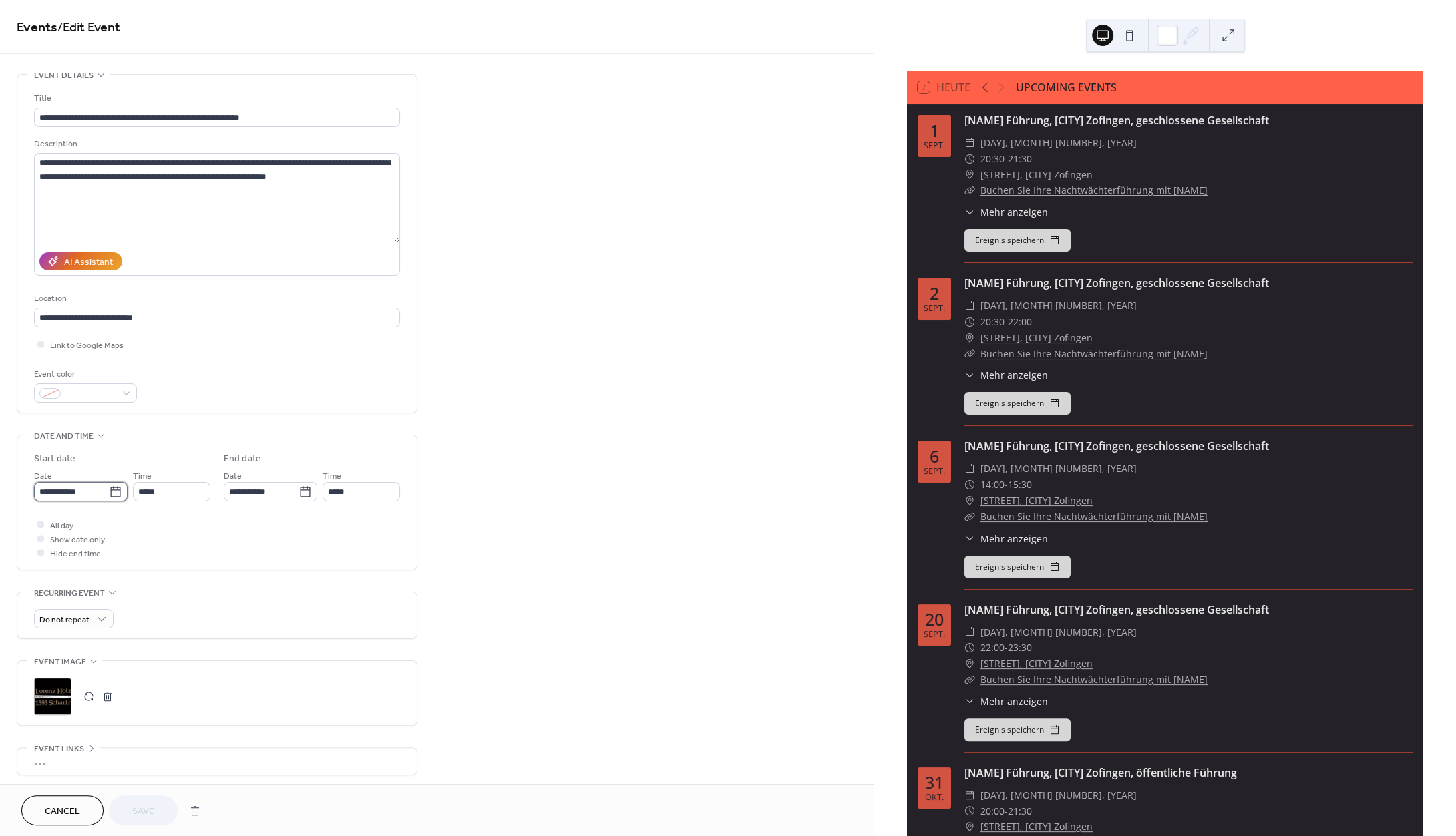 click on "**********" at bounding box center (71, 491) 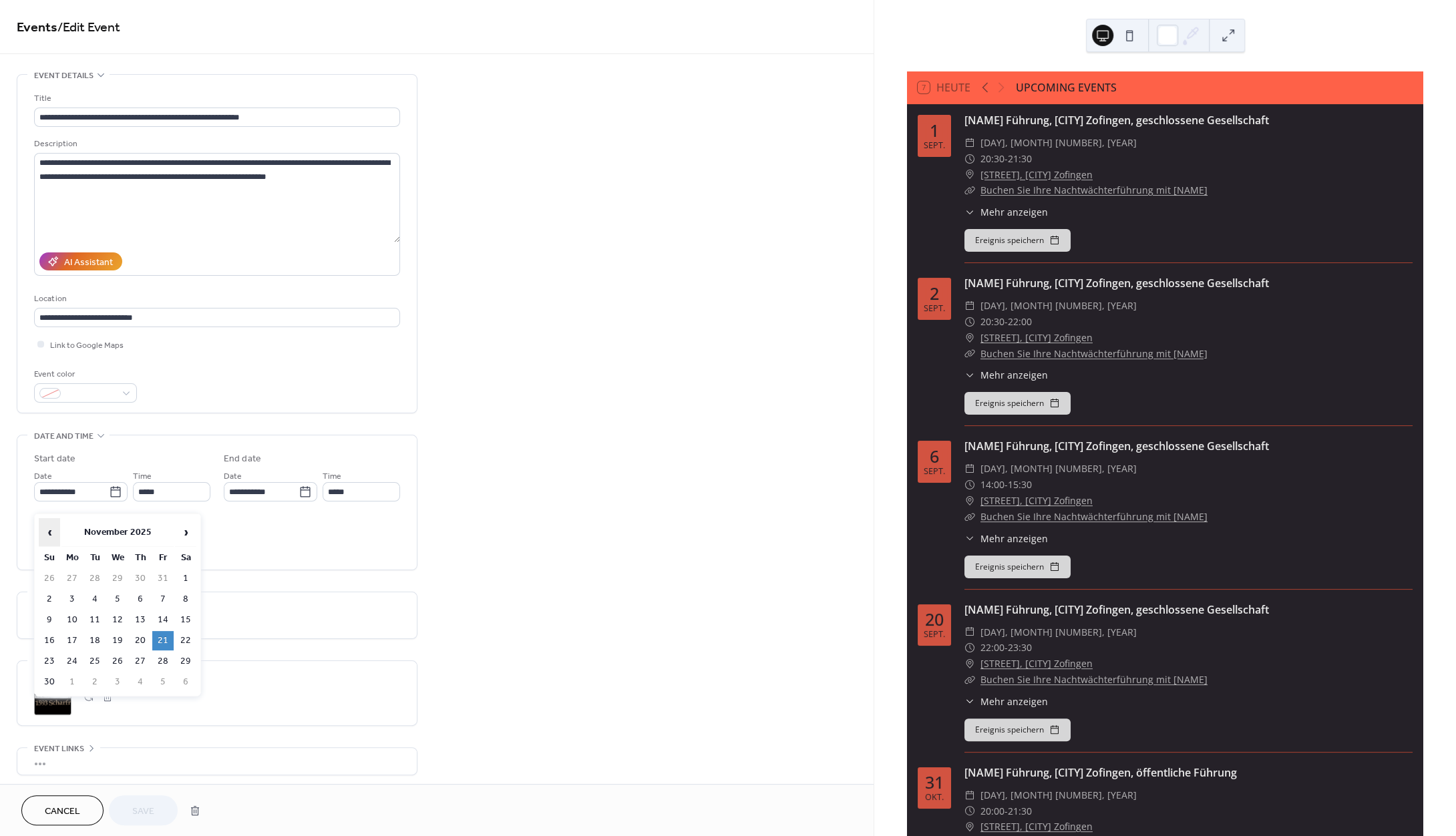click on "‹" at bounding box center (49, 532) 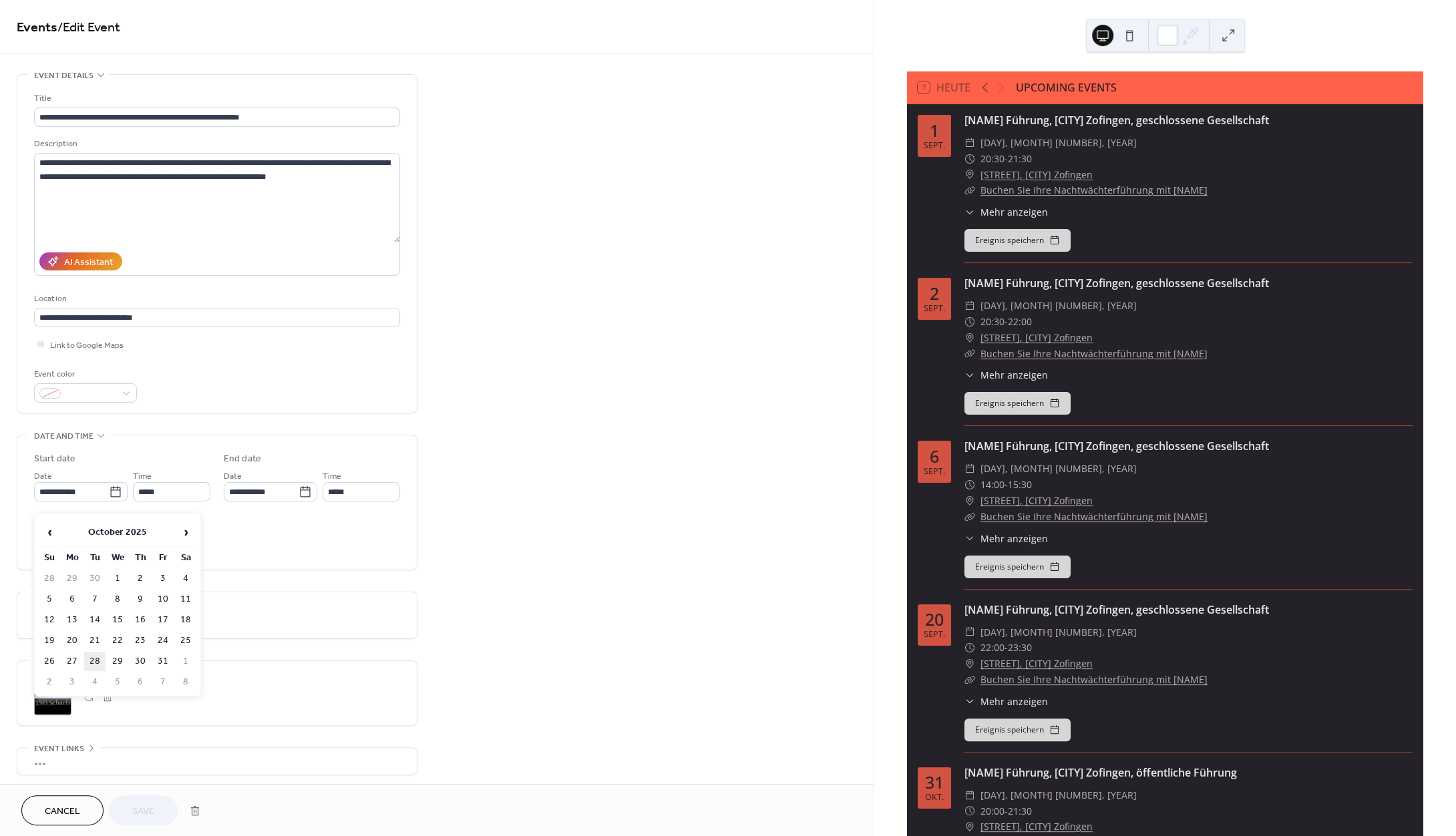 click on "28" at bounding box center [95, 661] 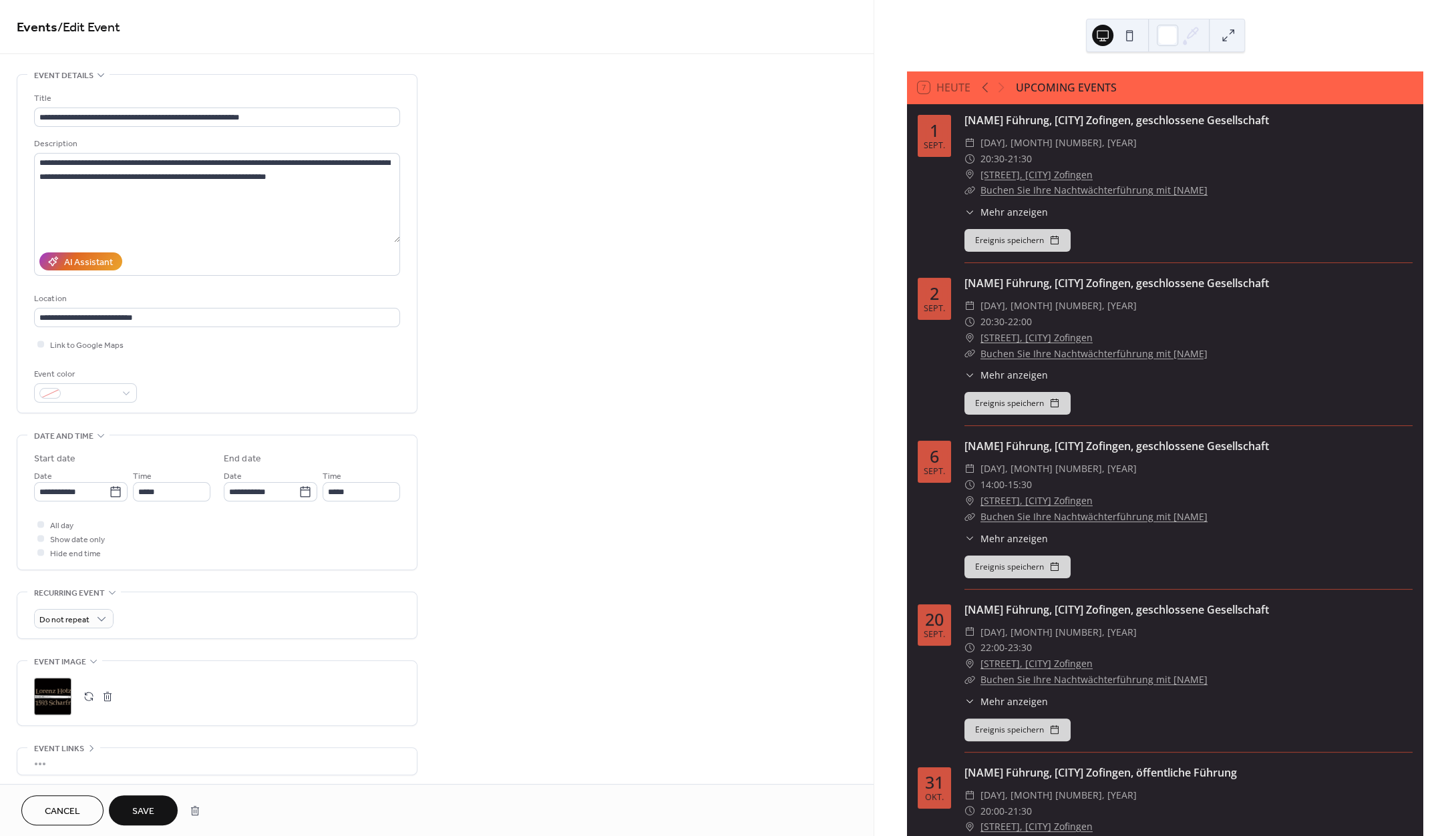 type on "**********" 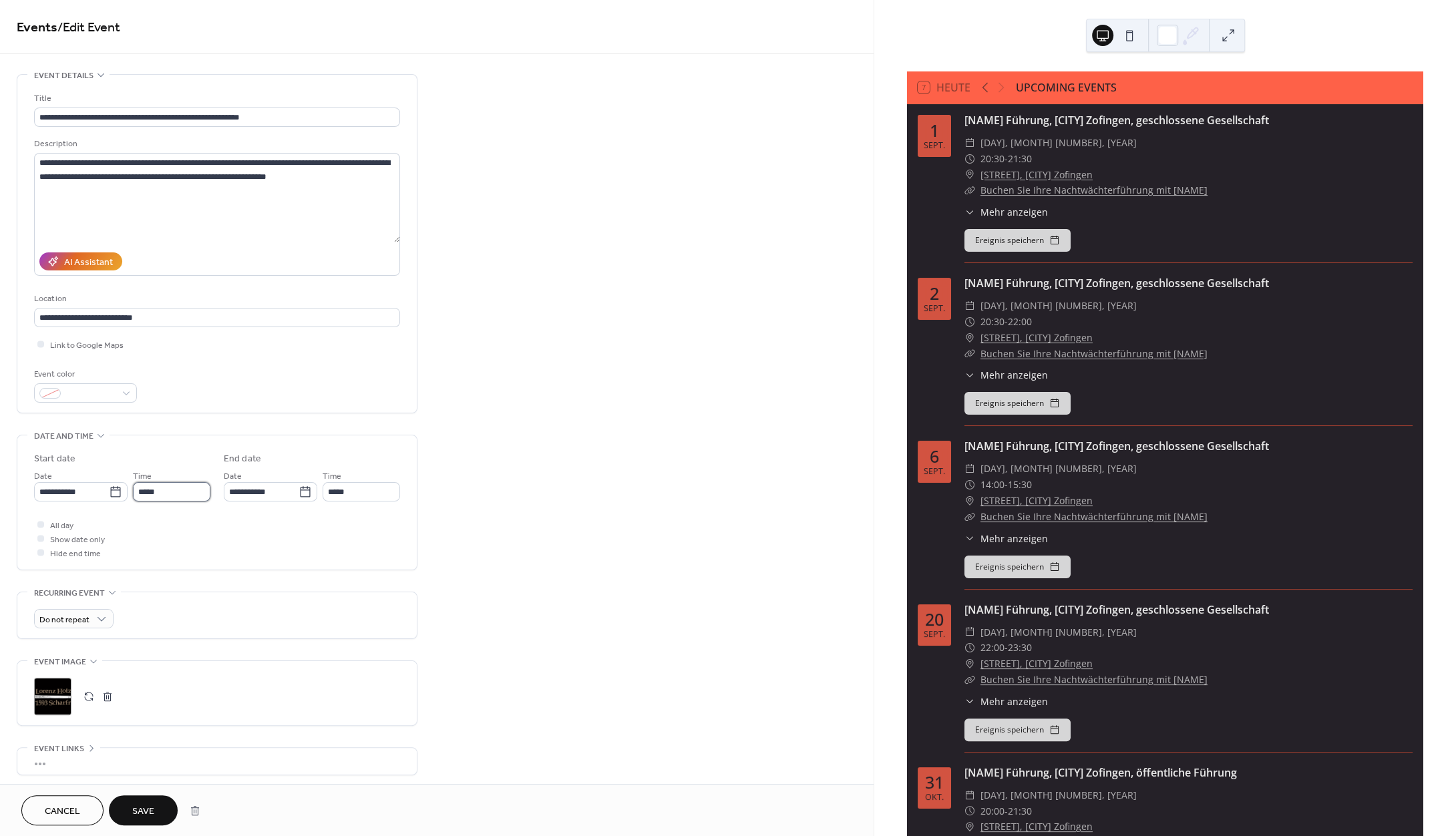 click on "*****" at bounding box center [172, 491] 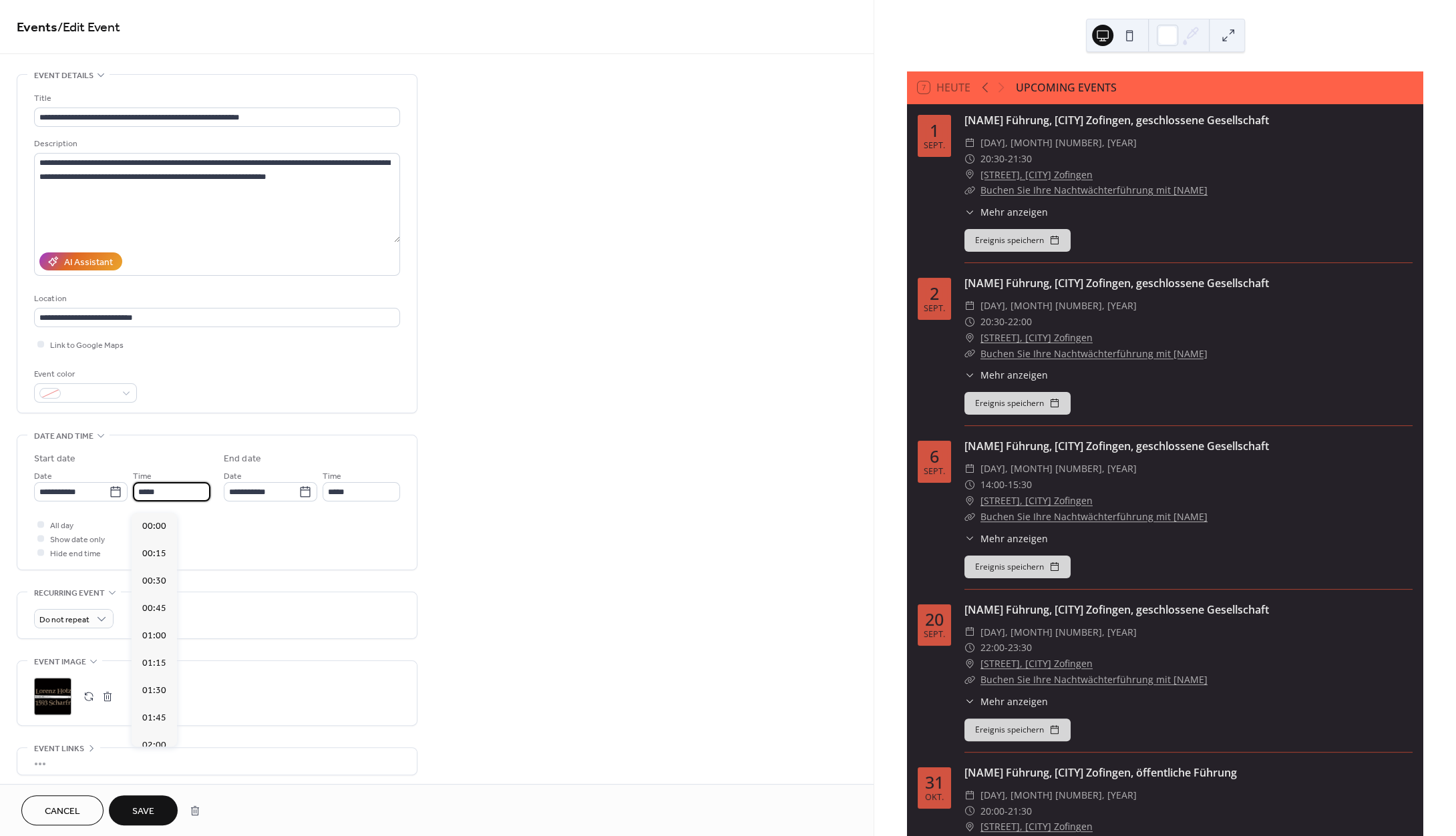 scroll, scrollTop: 1827, scrollLeft: 0, axis: vertical 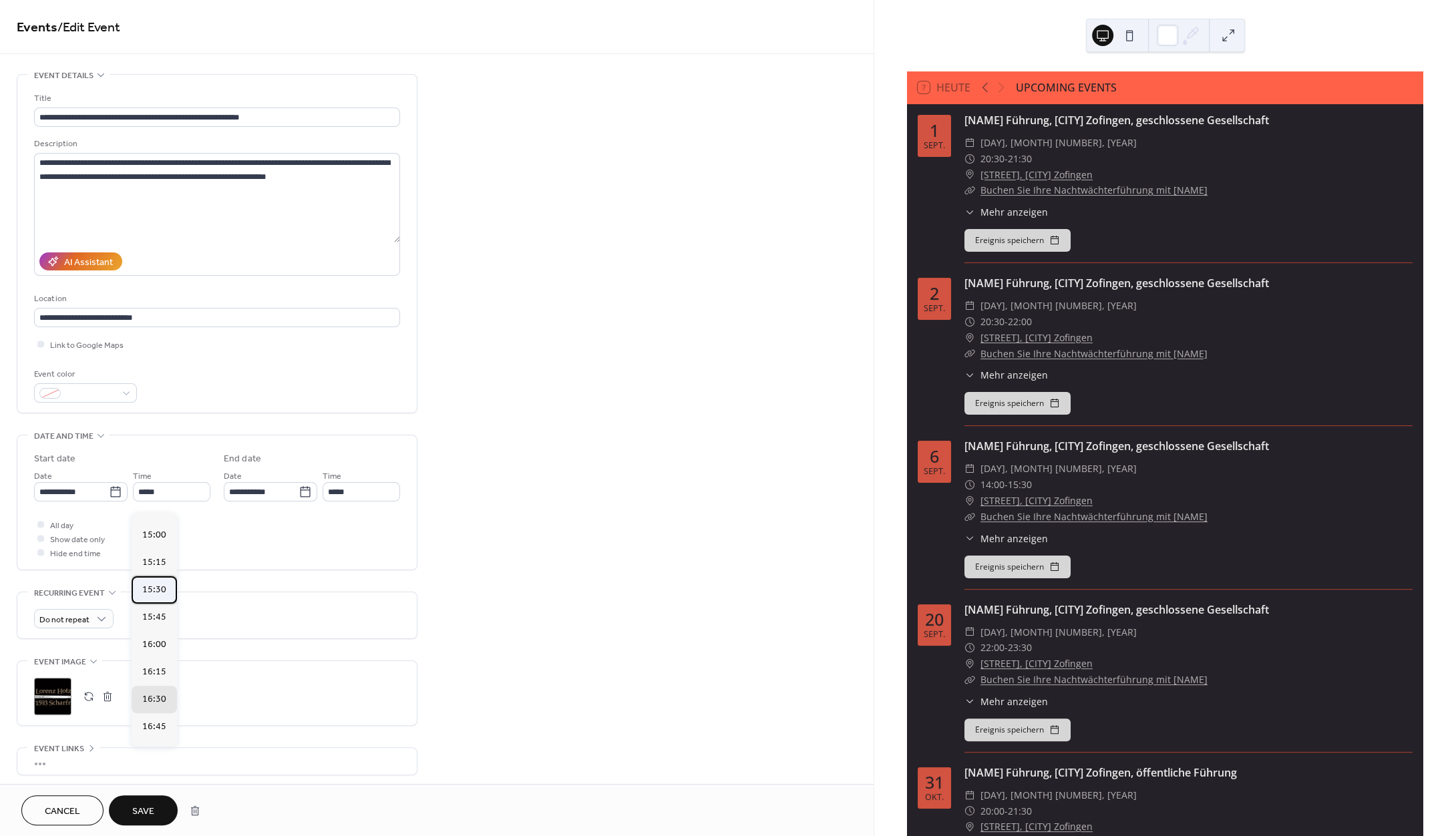 click on "15:30" at bounding box center [154, 590] 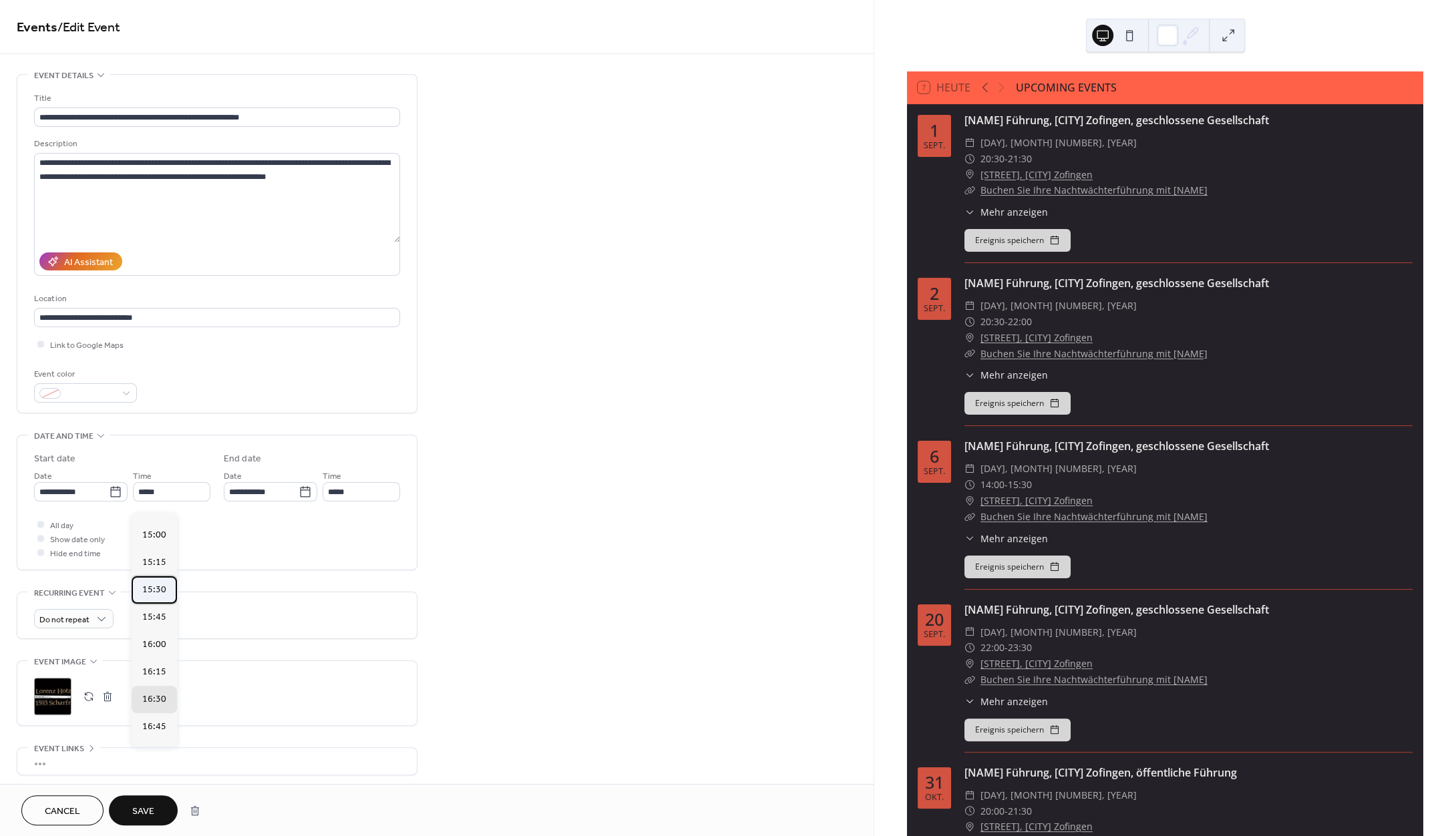 type on "*****" 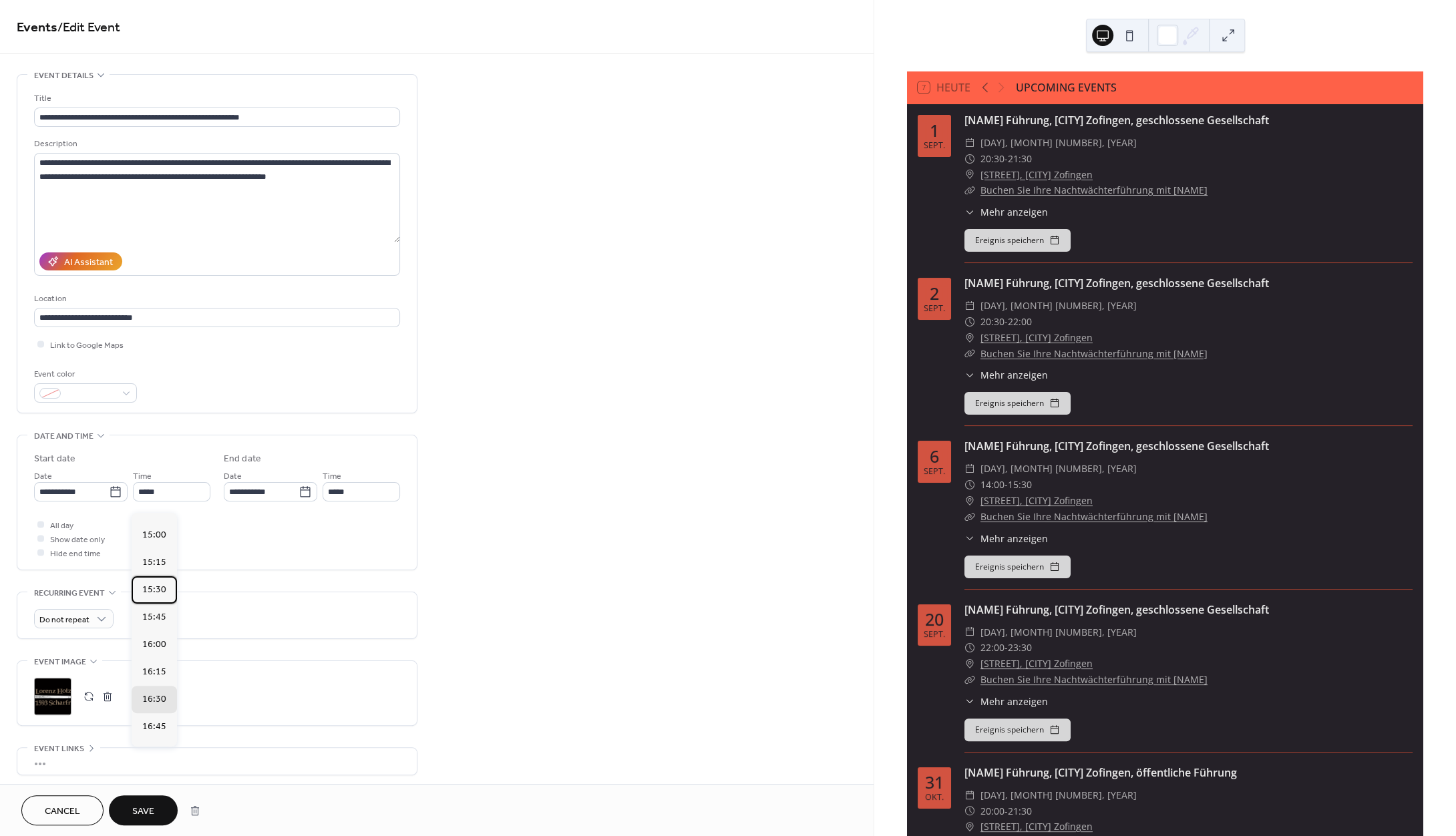 type on "*****" 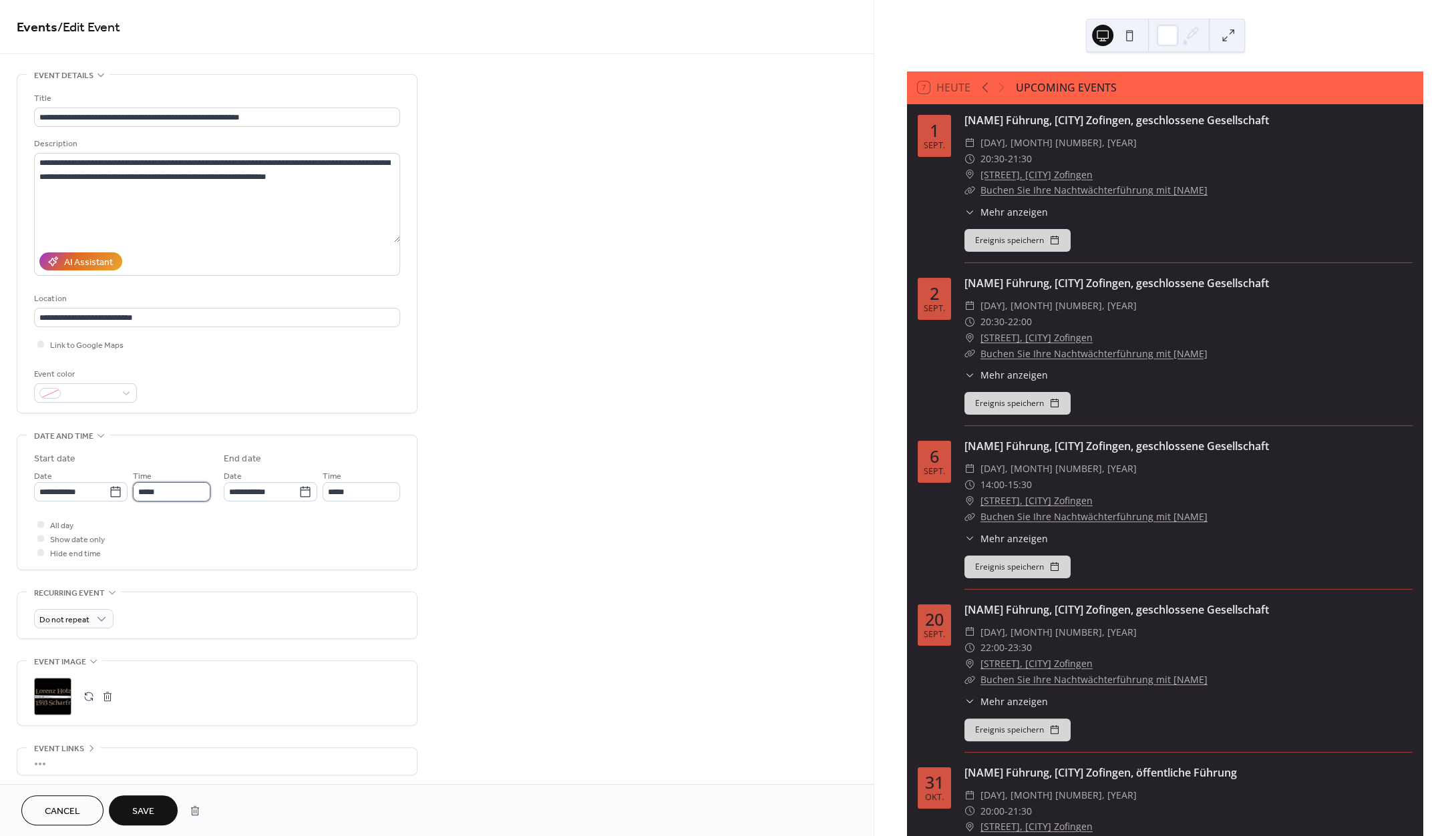 click on "*****" at bounding box center (172, 491) 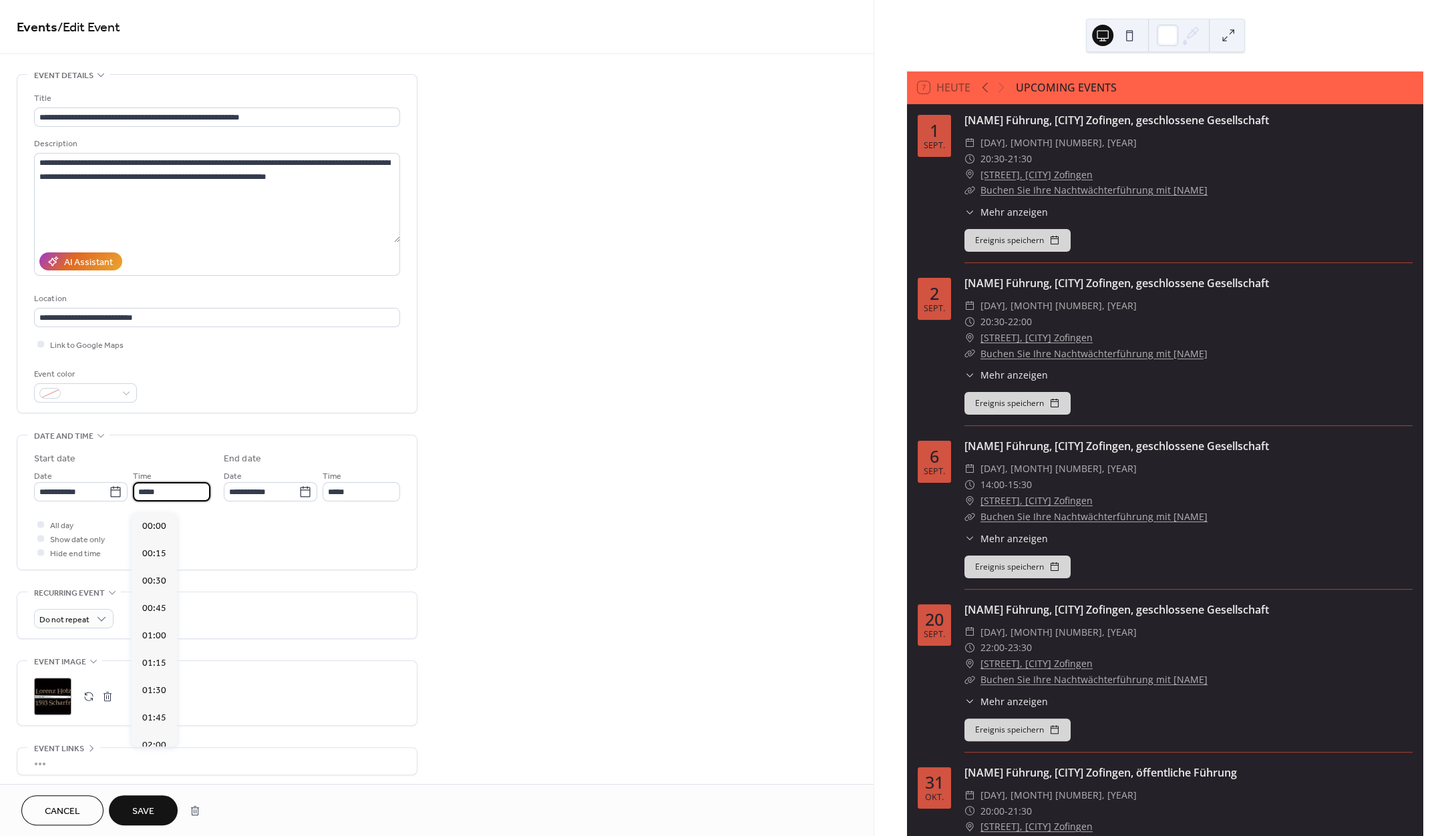 scroll, scrollTop: 1716, scrollLeft: 0, axis: vertical 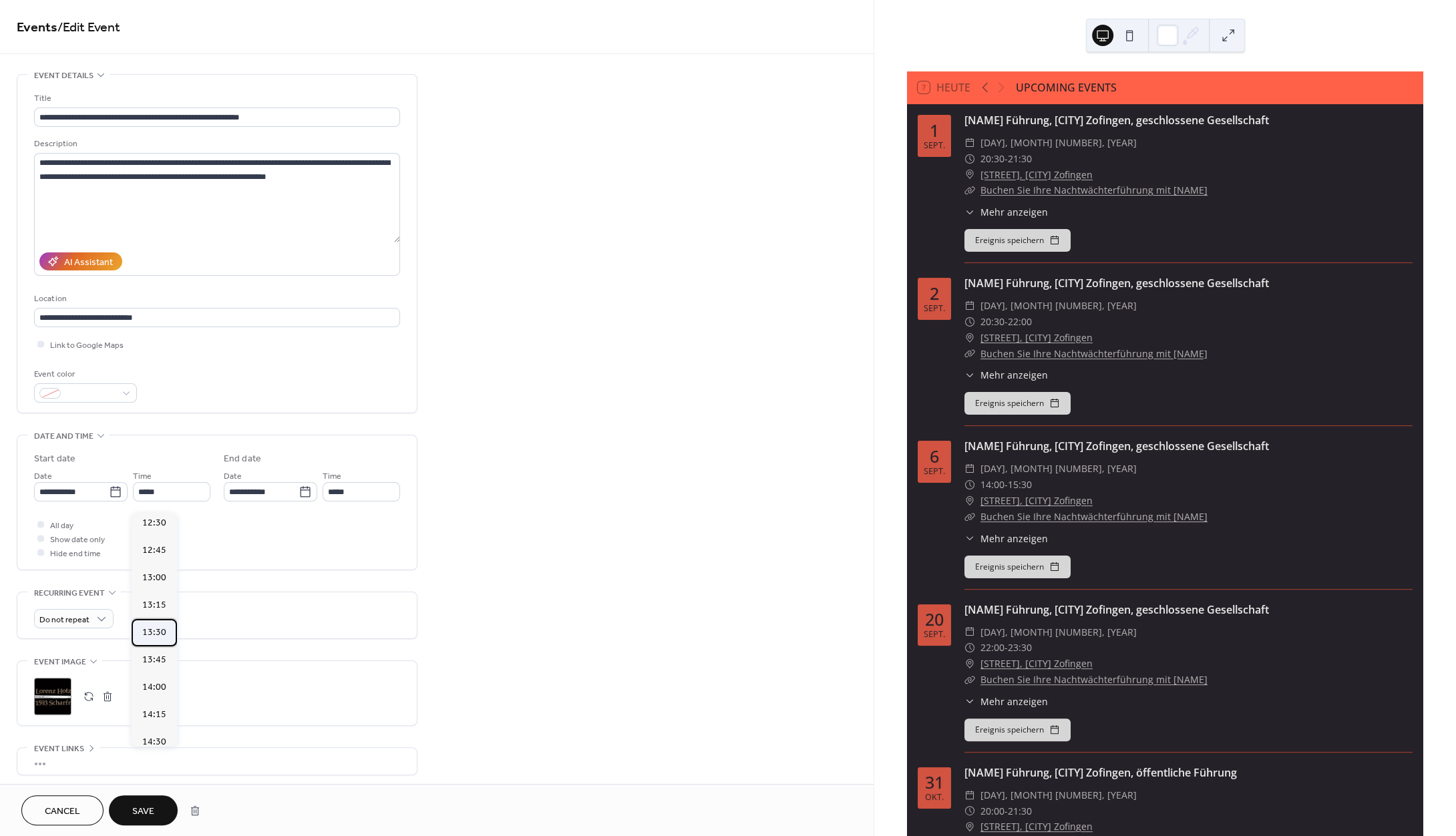 click on "13:30" at bounding box center (154, 632) 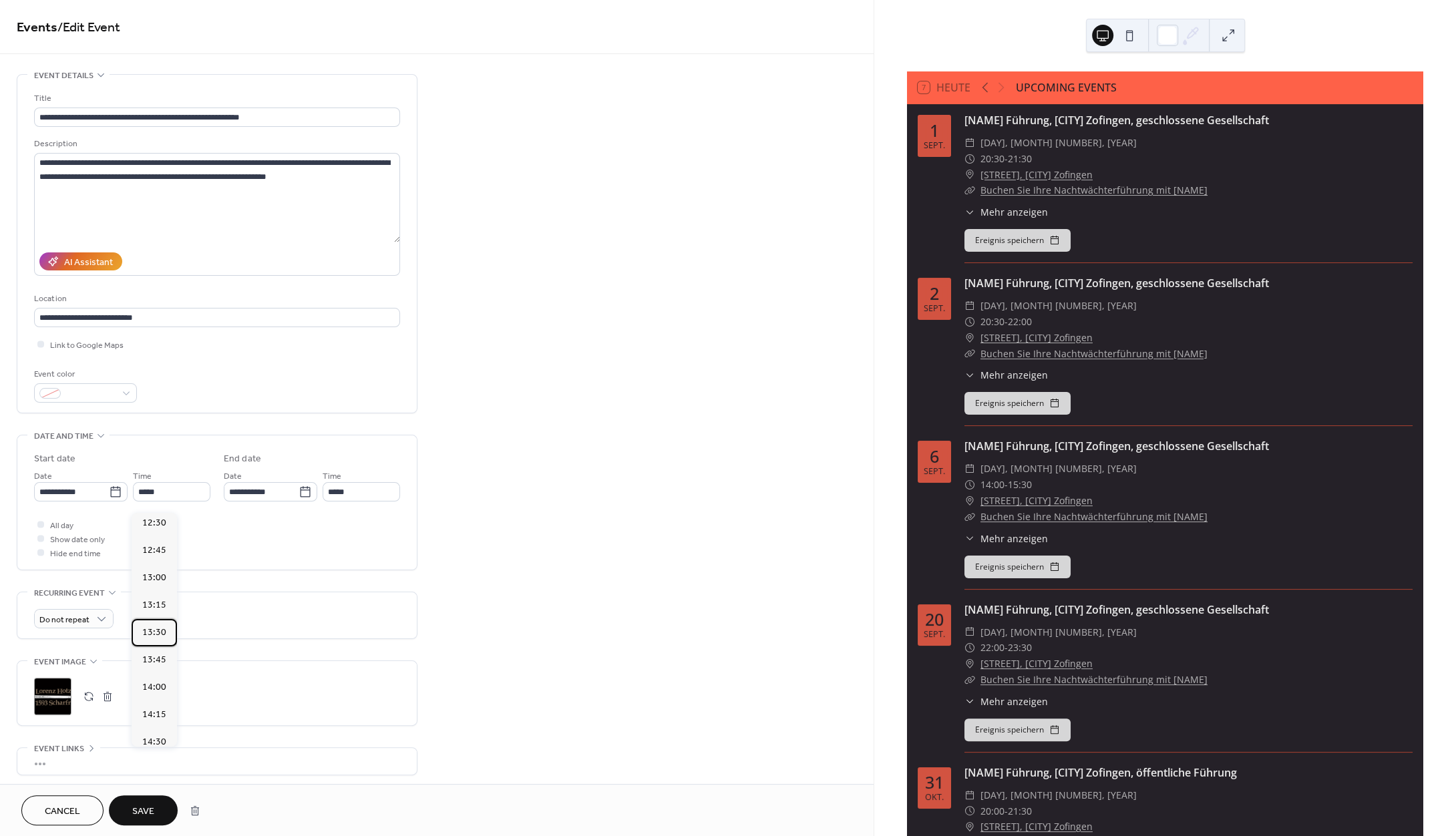 type on "*****" 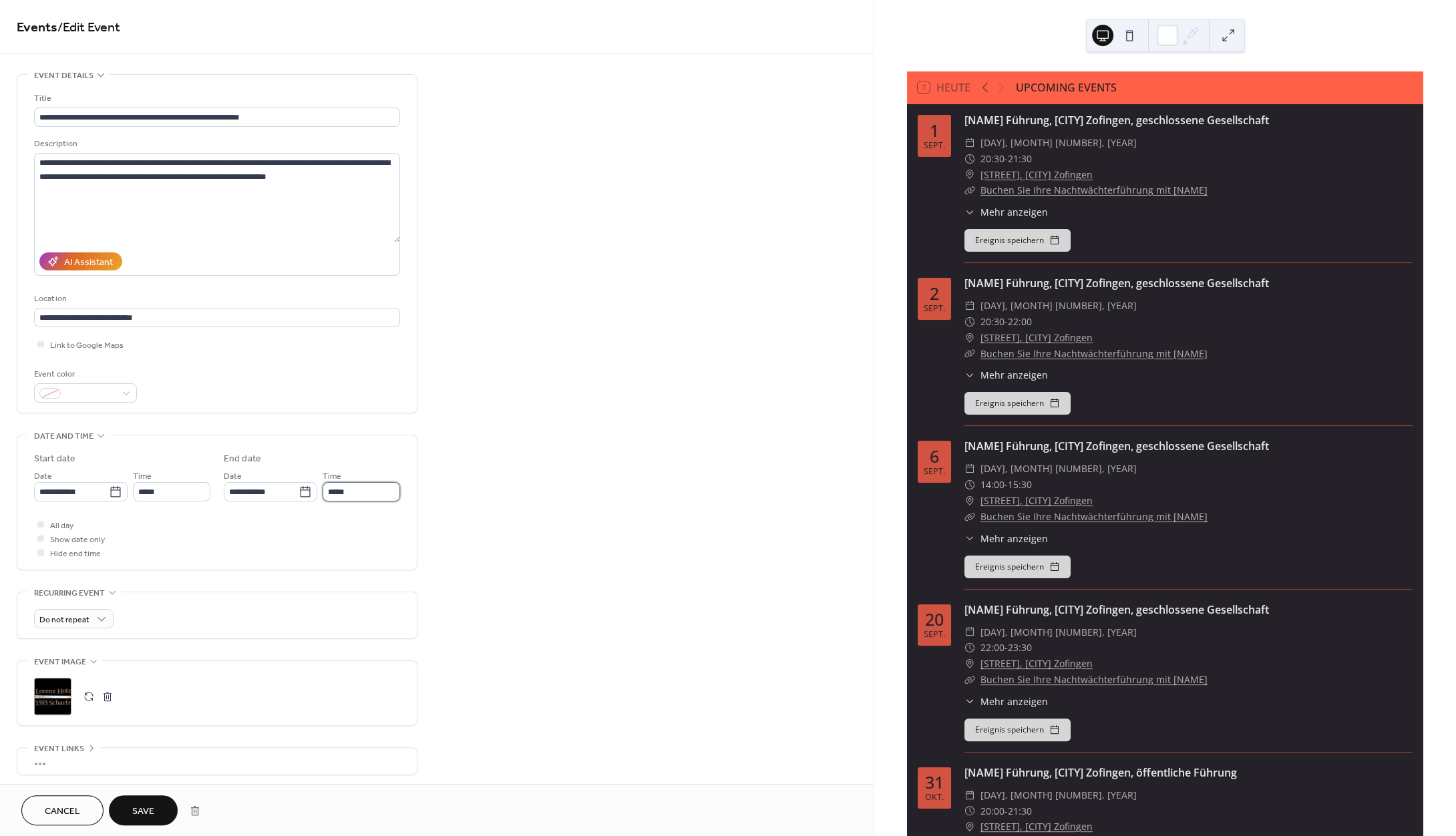 click on "*****" at bounding box center [361, 491] 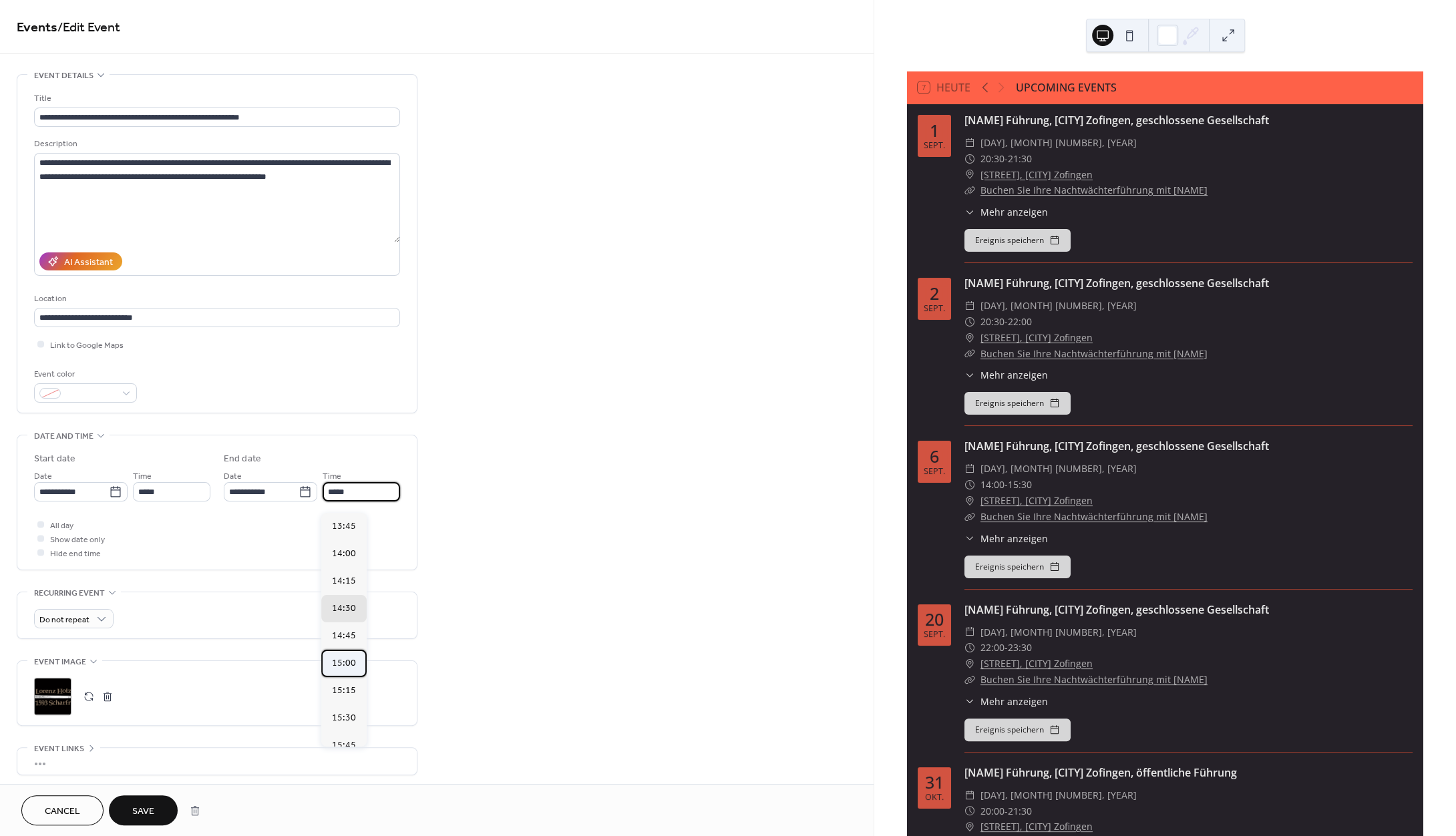 click on "15:00" at bounding box center (344, 663) 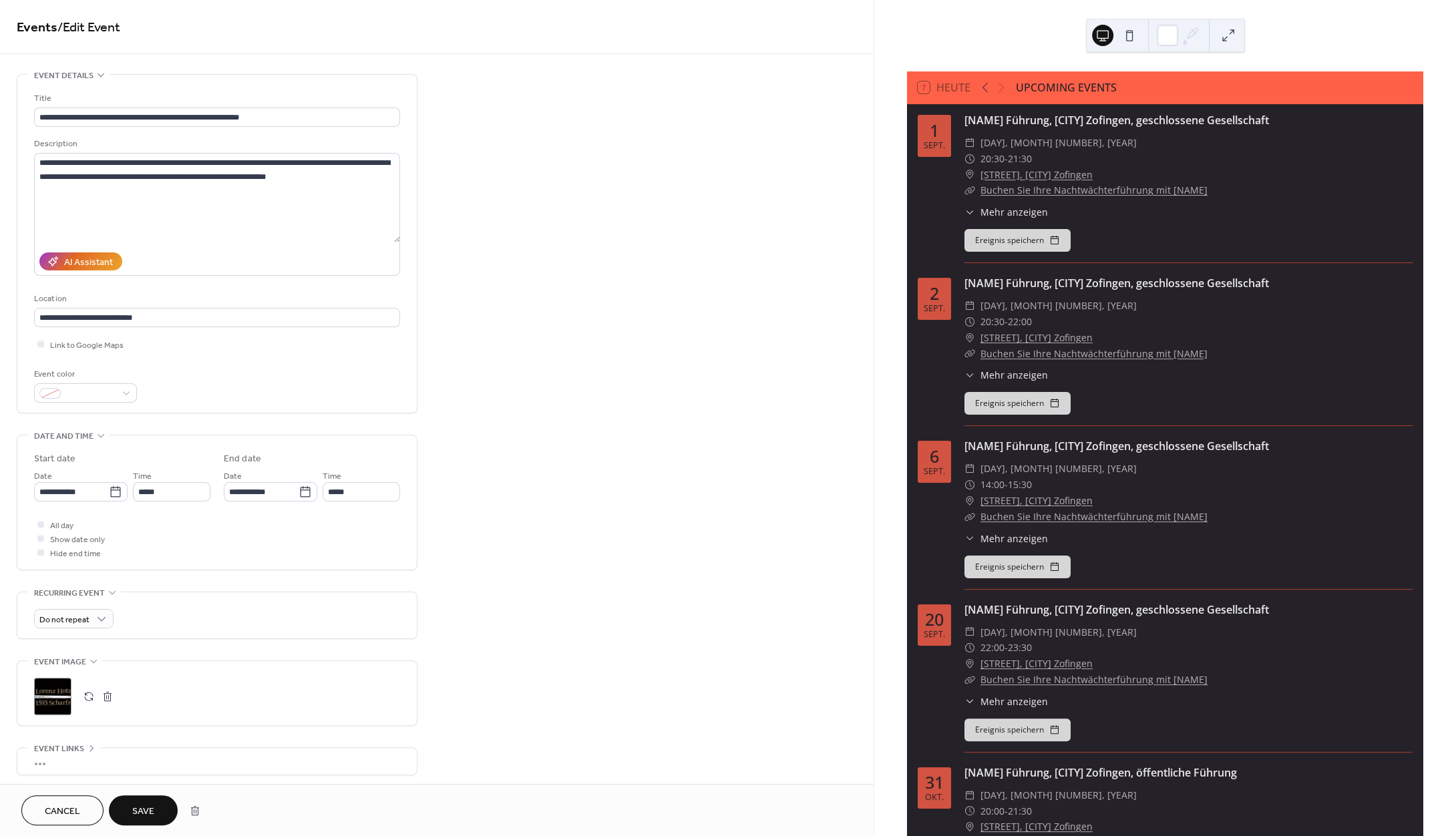 click on "Save" at bounding box center (143, 811) 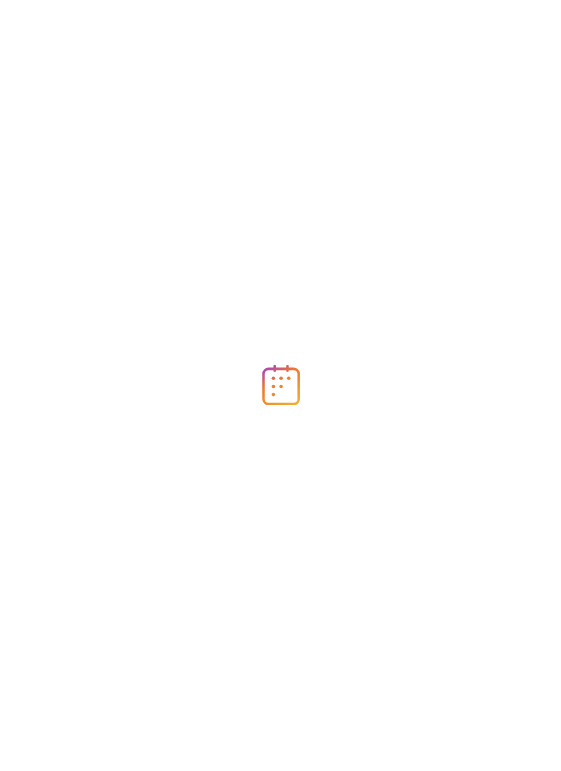 scroll, scrollTop: 0, scrollLeft: 0, axis: both 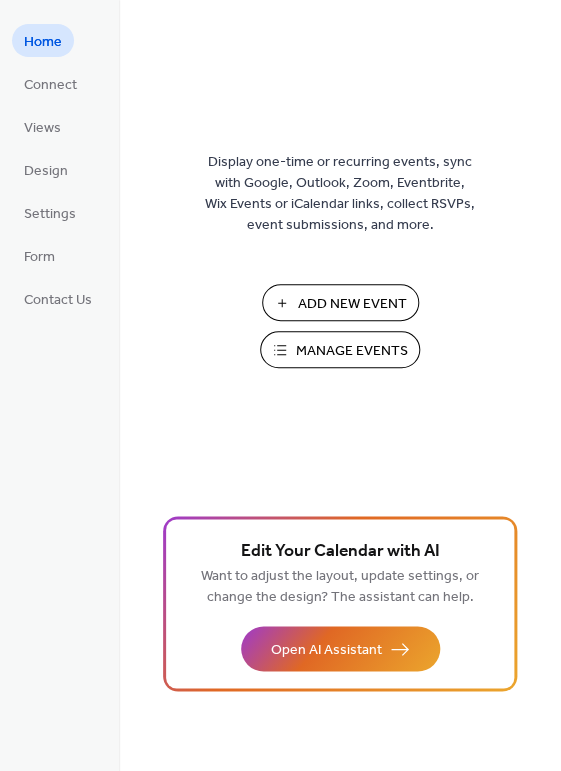 click on "Add New Event" at bounding box center (352, 304) 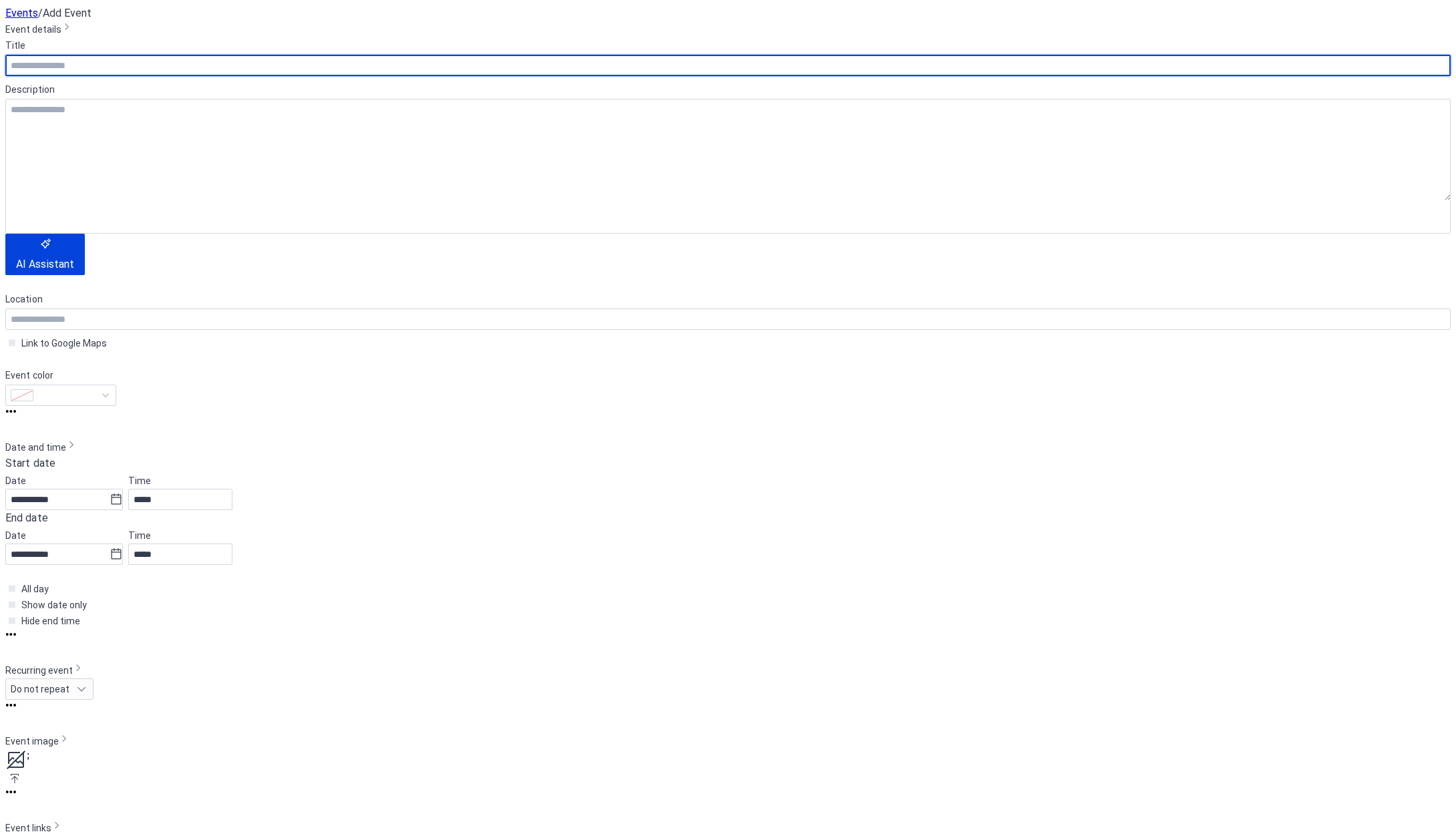 scroll, scrollTop: 0, scrollLeft: 0, axis: both 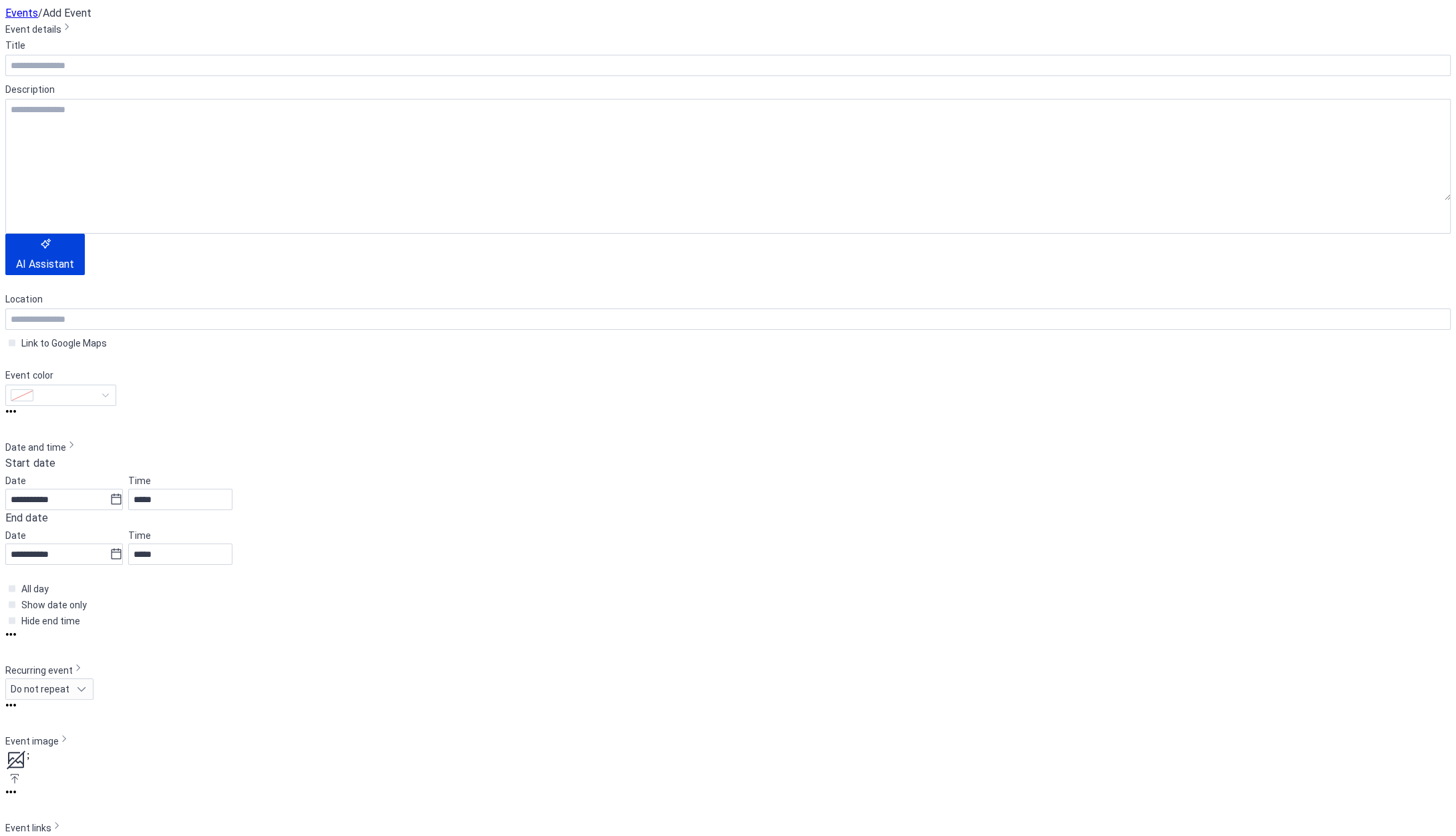 click on "**********" at bounding box center (728, 591) 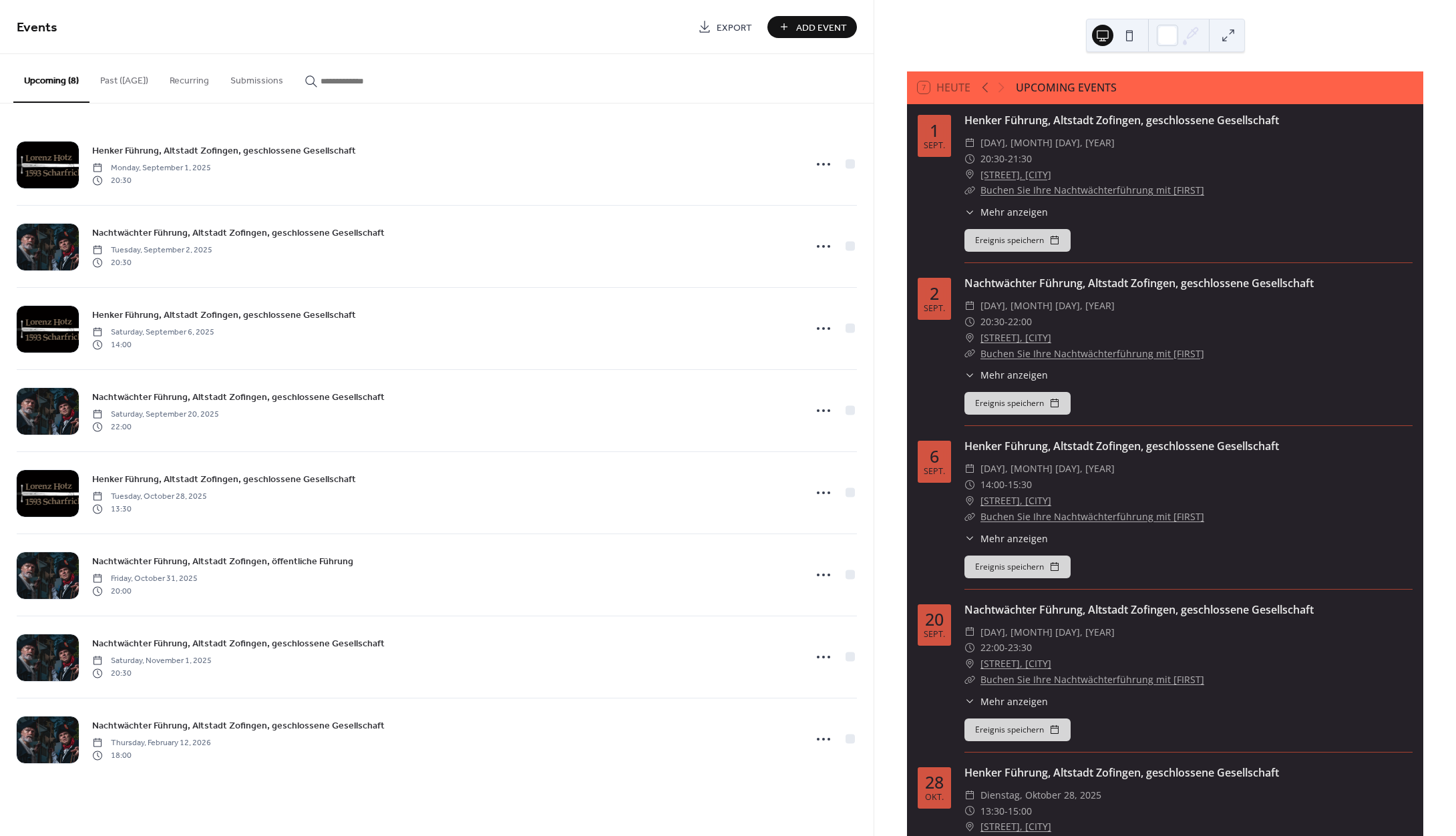 scroll, scrollTop: 0, scrollLeft: 0, axis: both 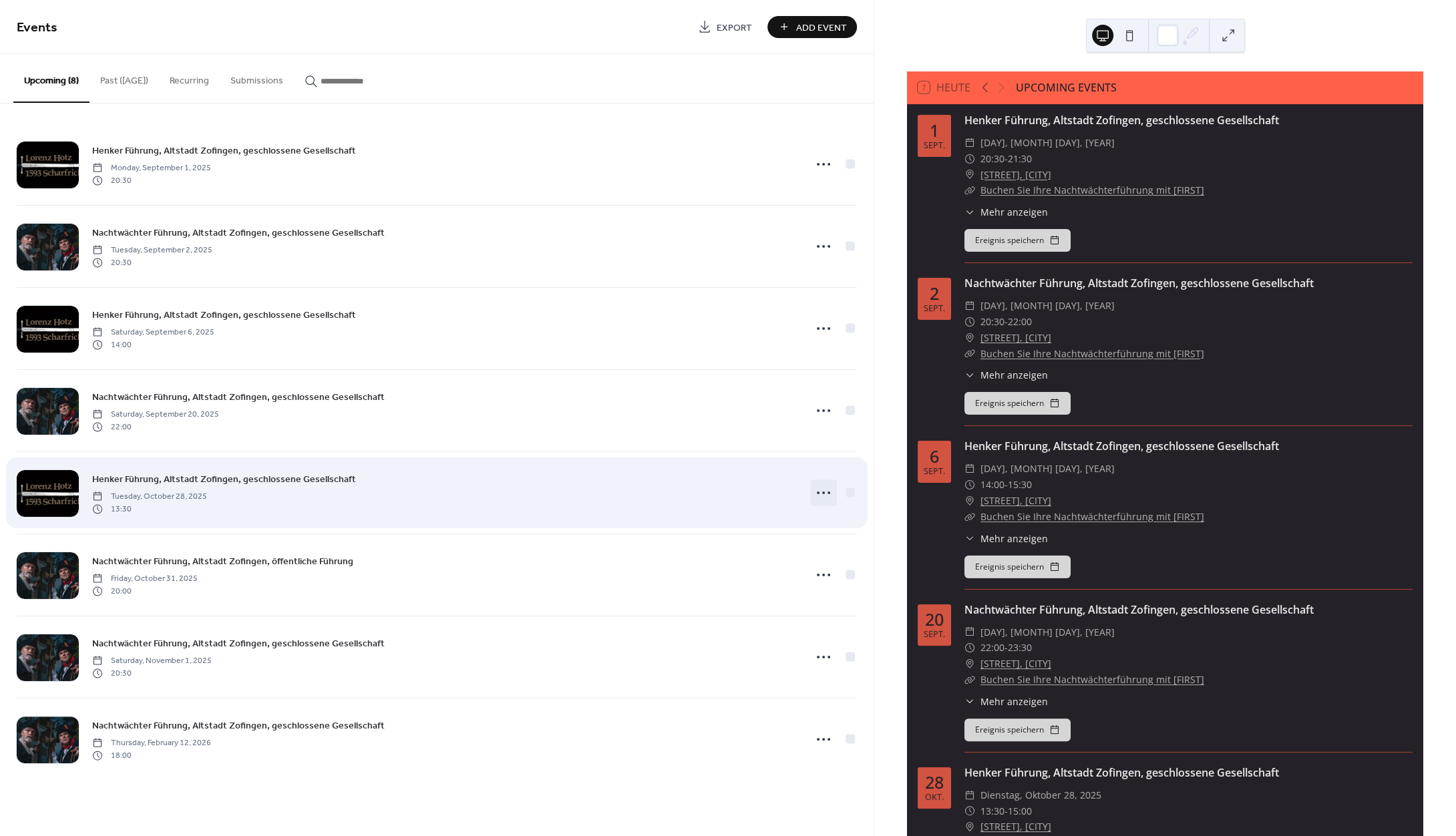 click 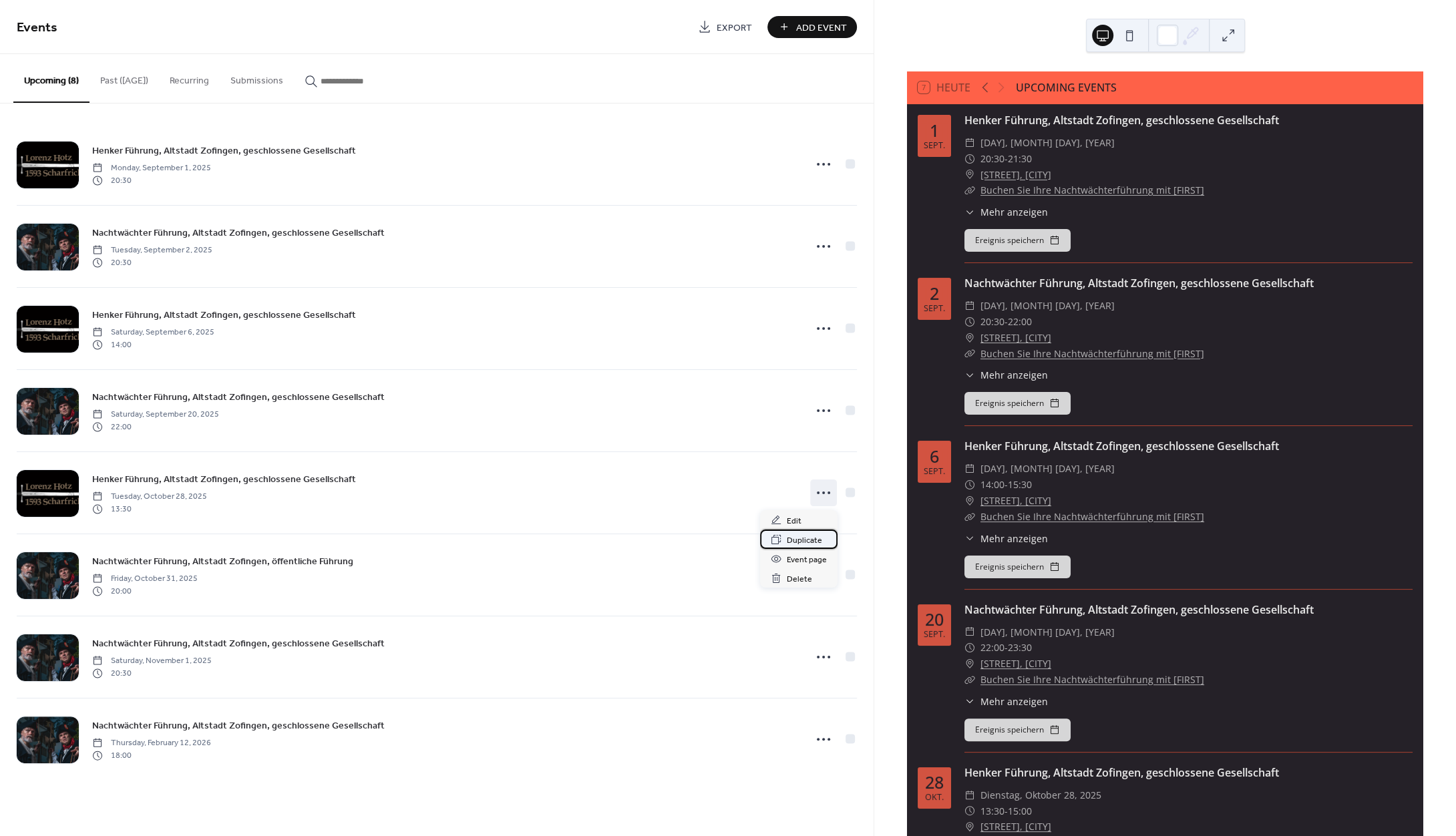 click on "Duplicate" at bounding box center [804, 540] 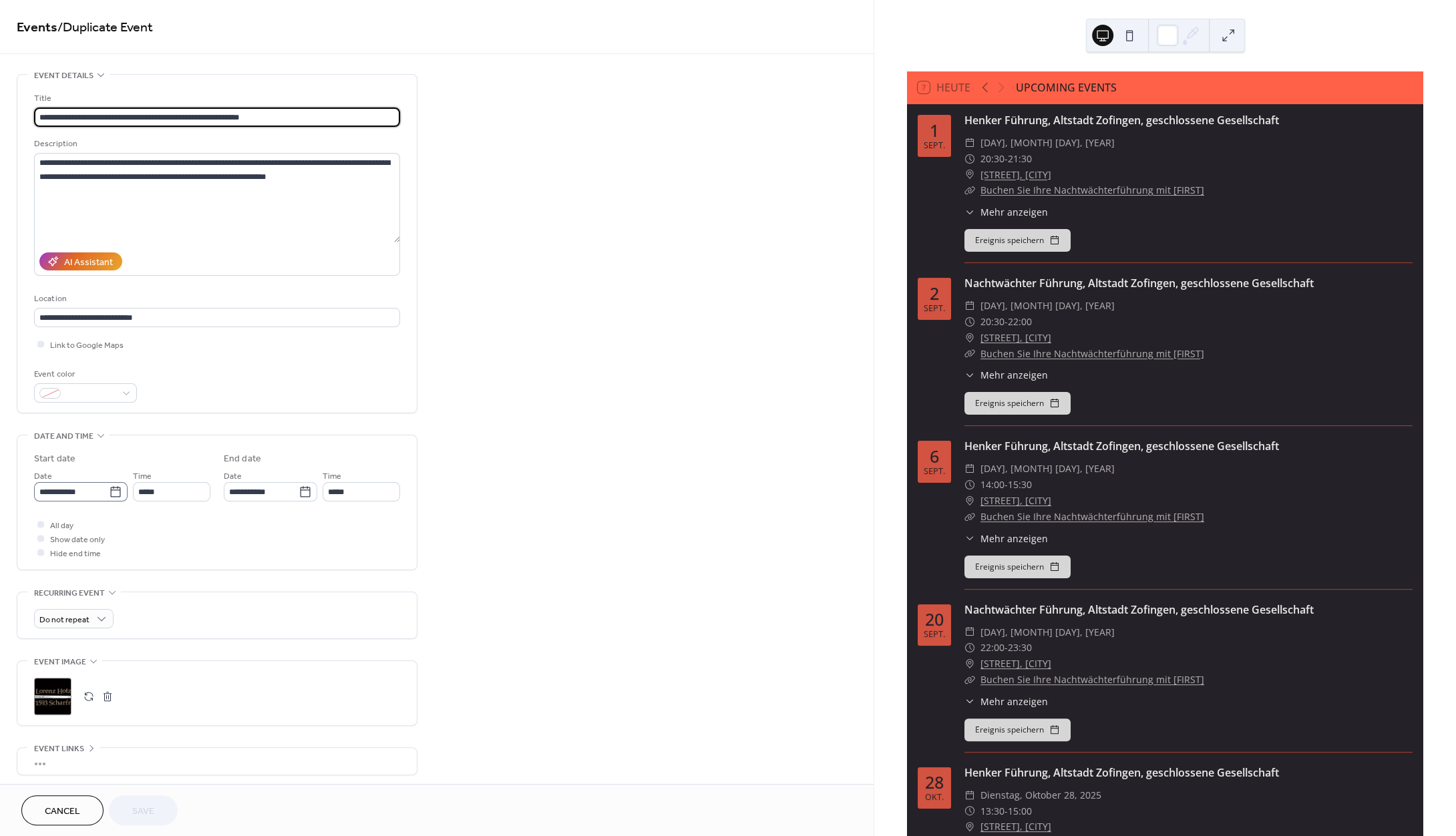 click on "**********" at bounding box center [81, 491] 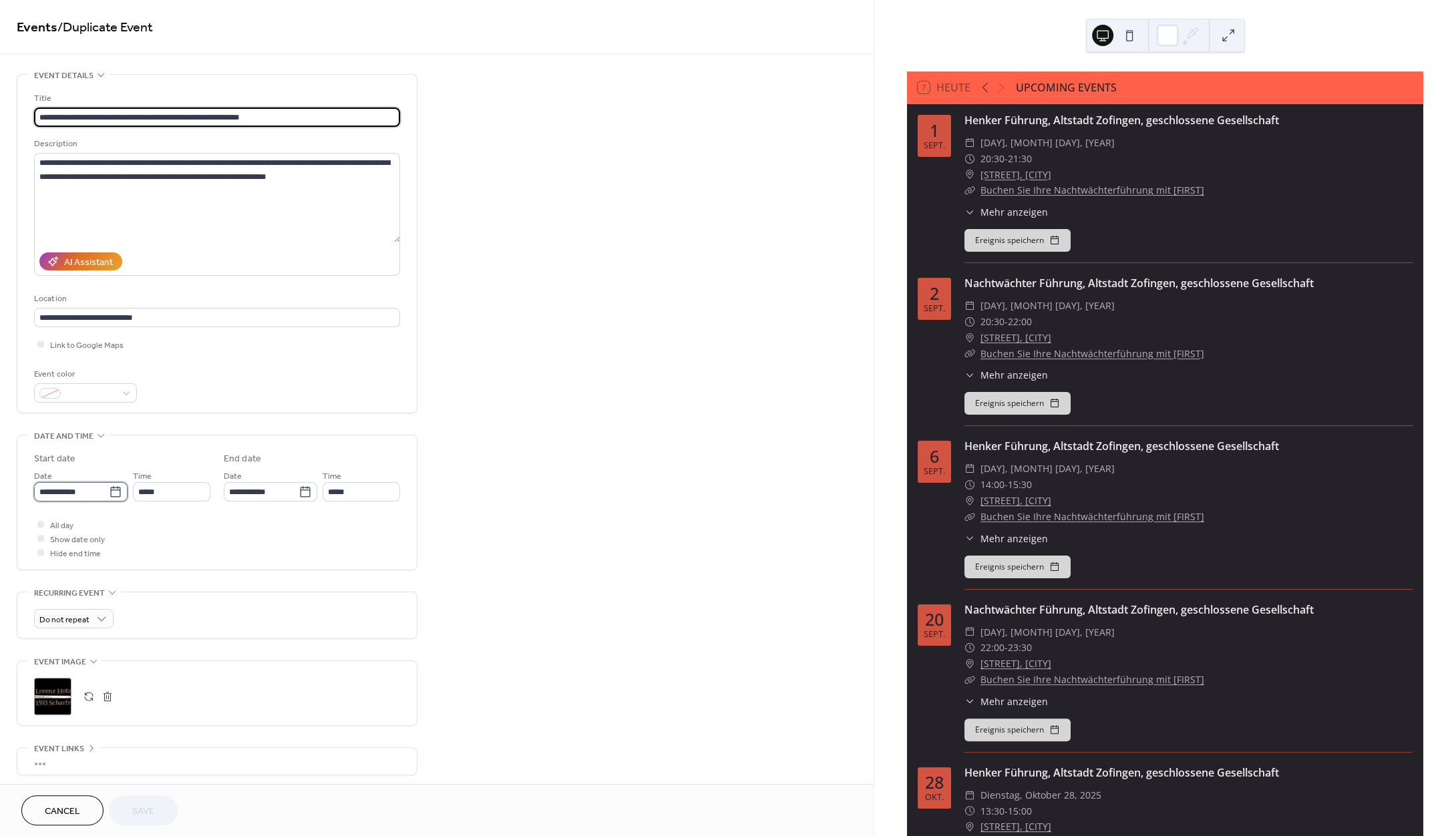click on "**********" at bounding box center [71, 491] 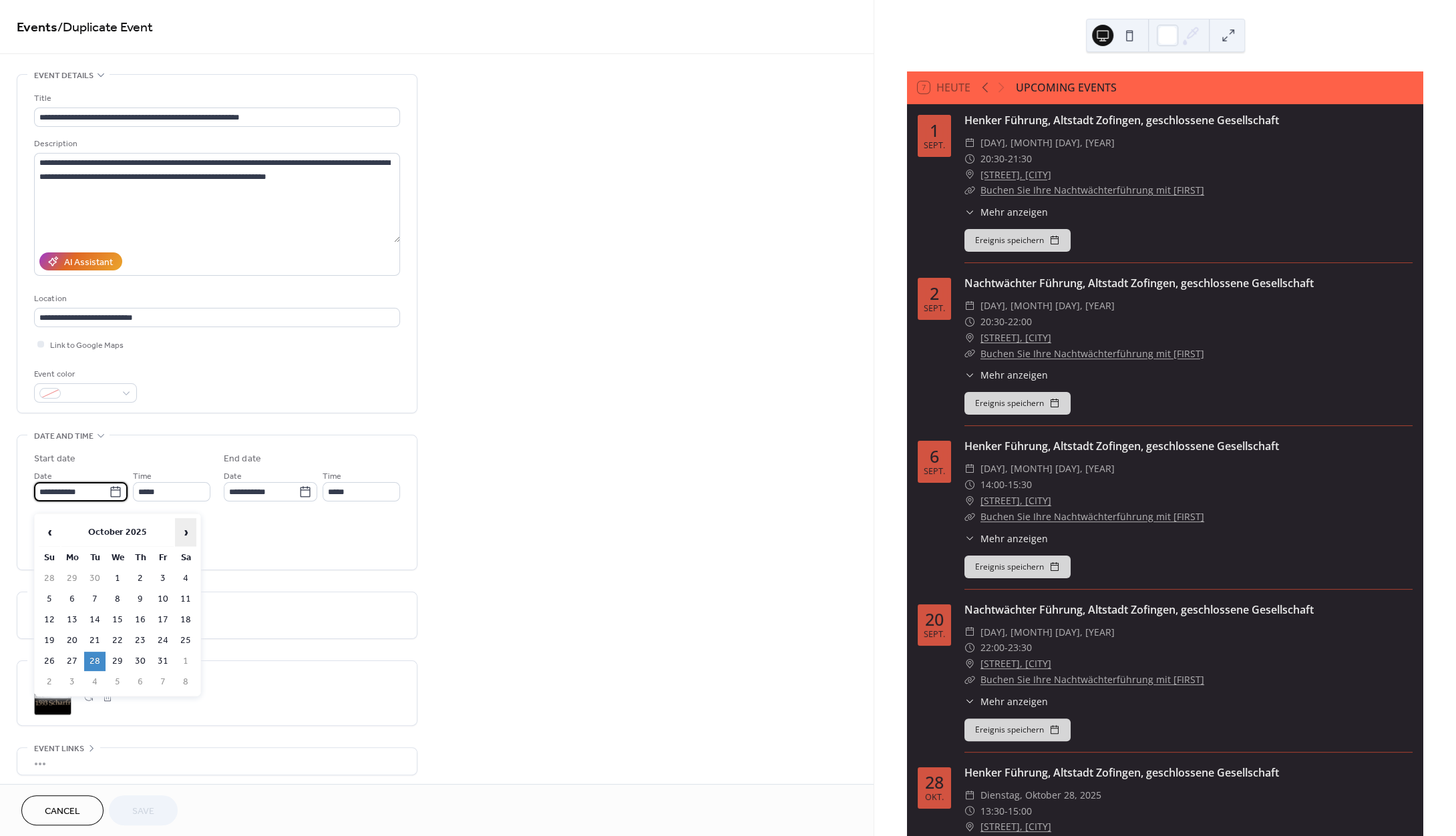 click on "›" at bounding box center (186, 532) 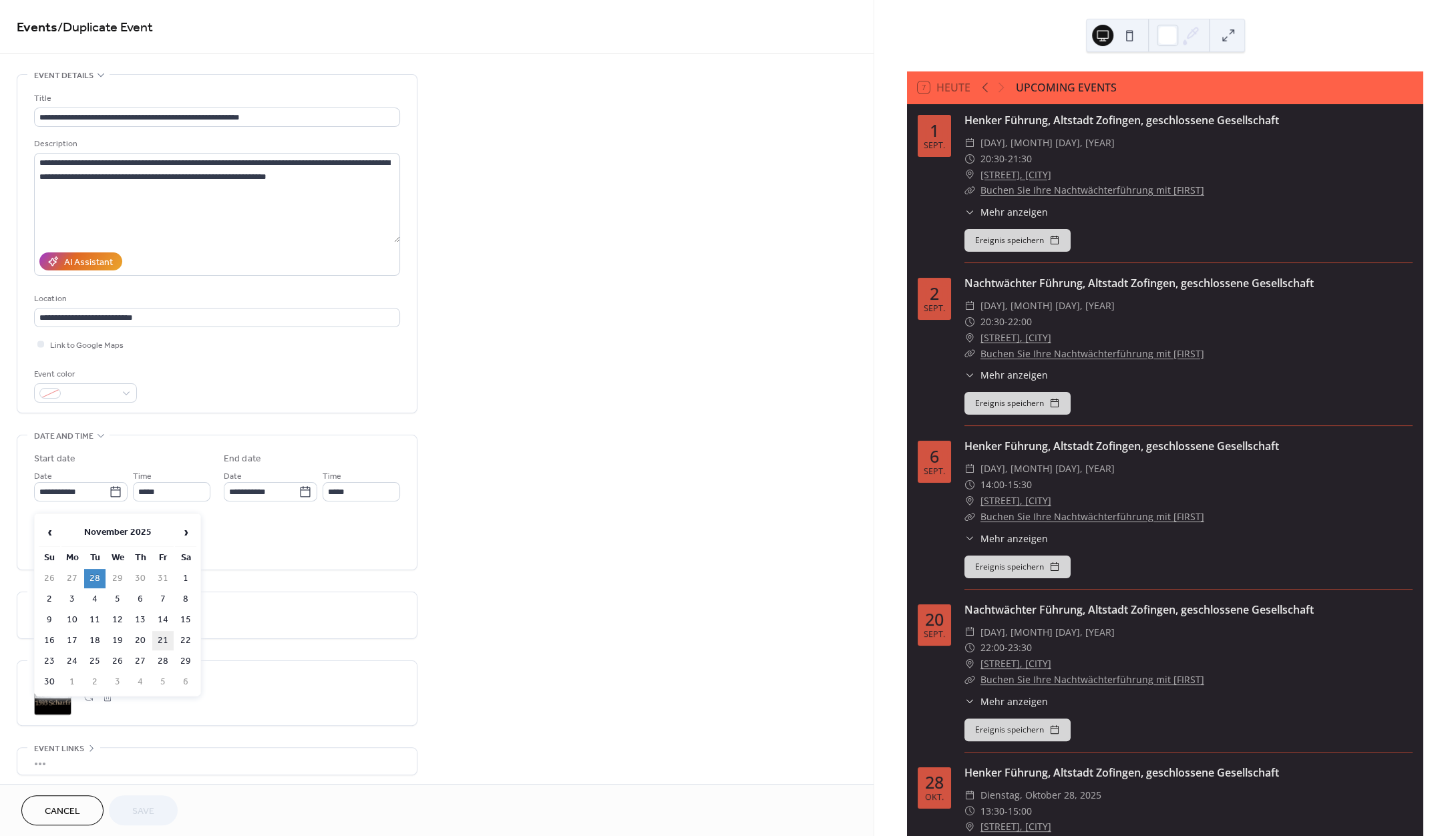click on "21" at bounding box center (163, 640) 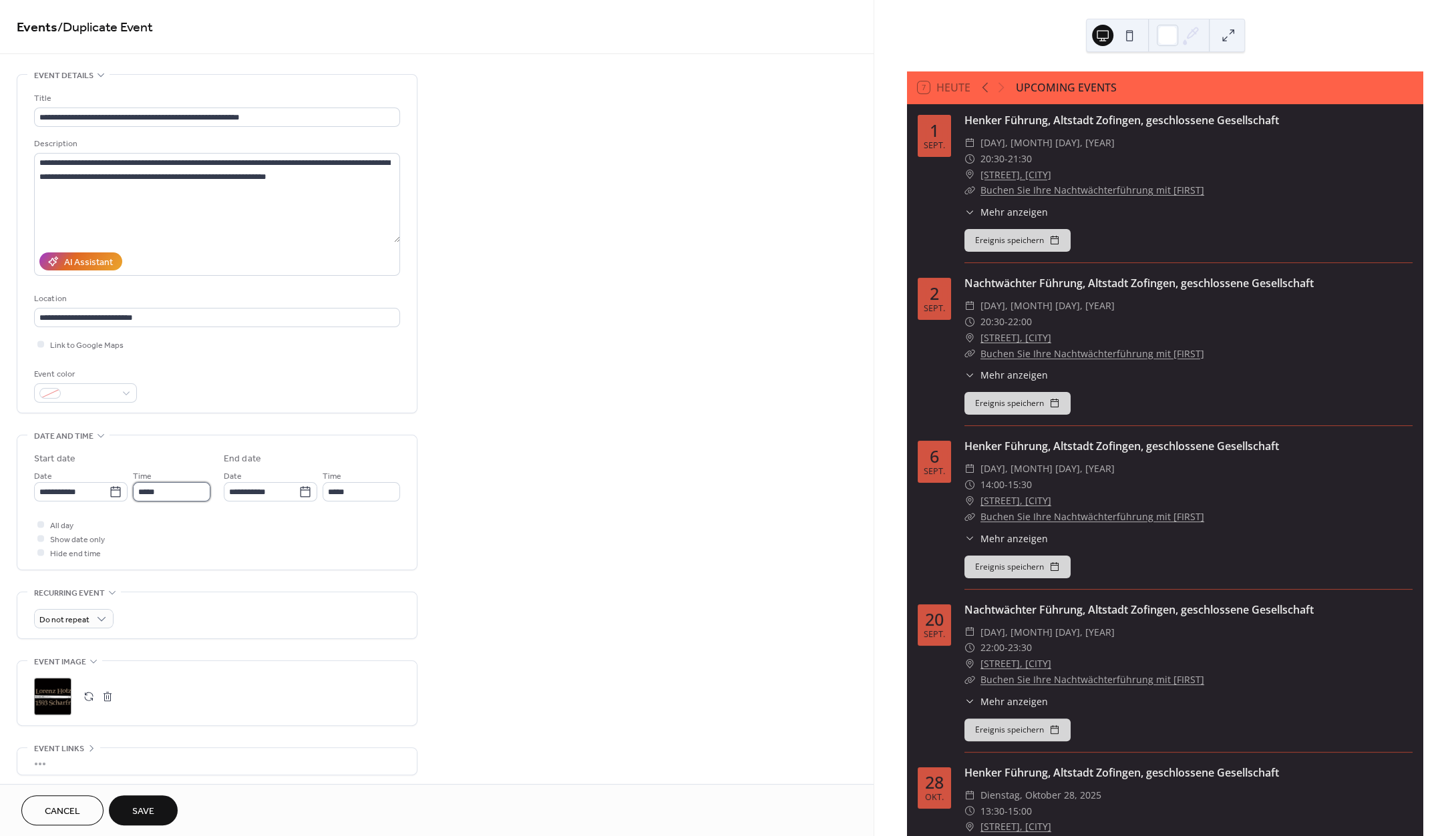 click on "*****" at bounding box center (172, 491) 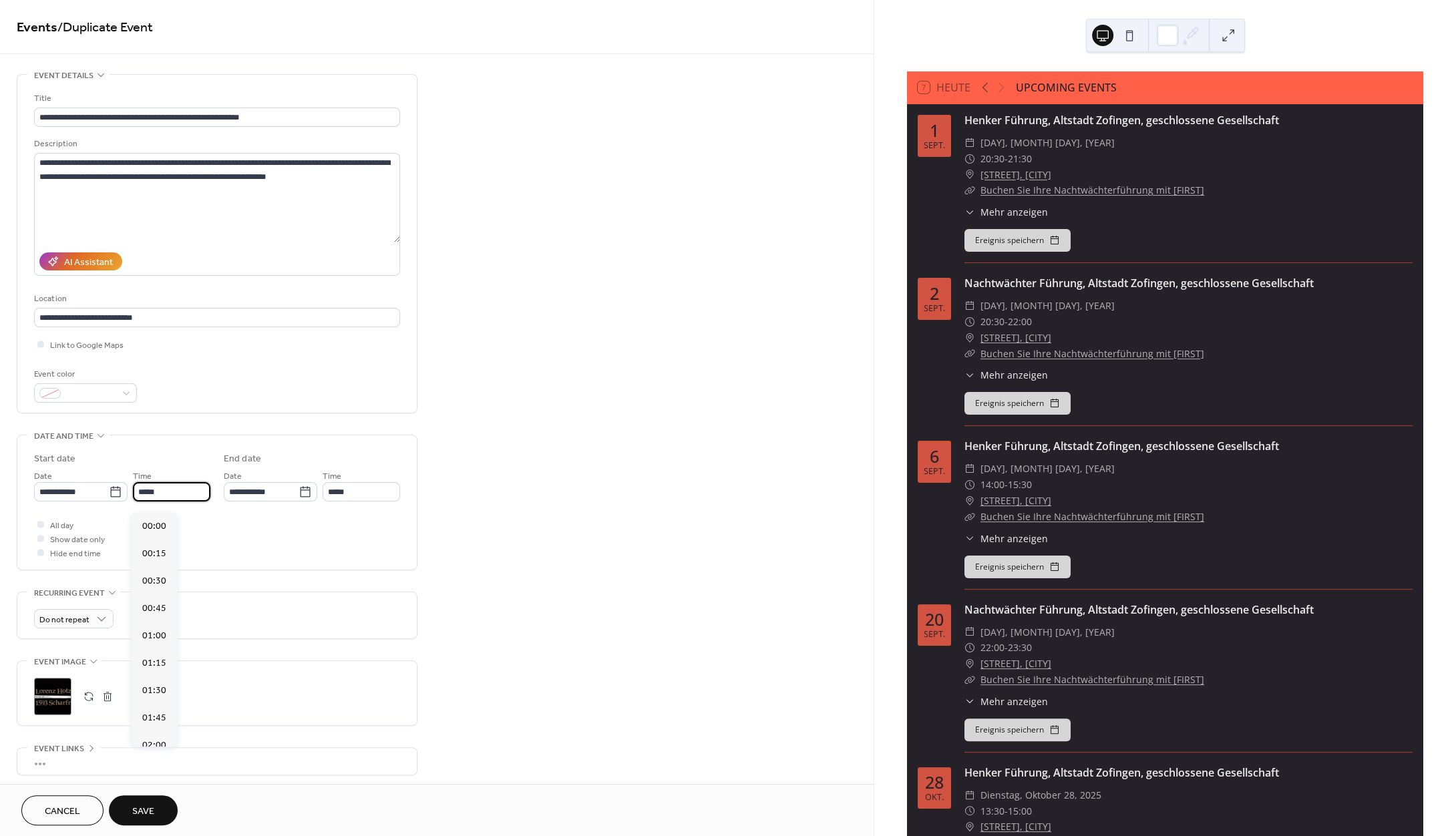 scroll, scrollTop: 1494, scrollLeft: 0, axis: vertical 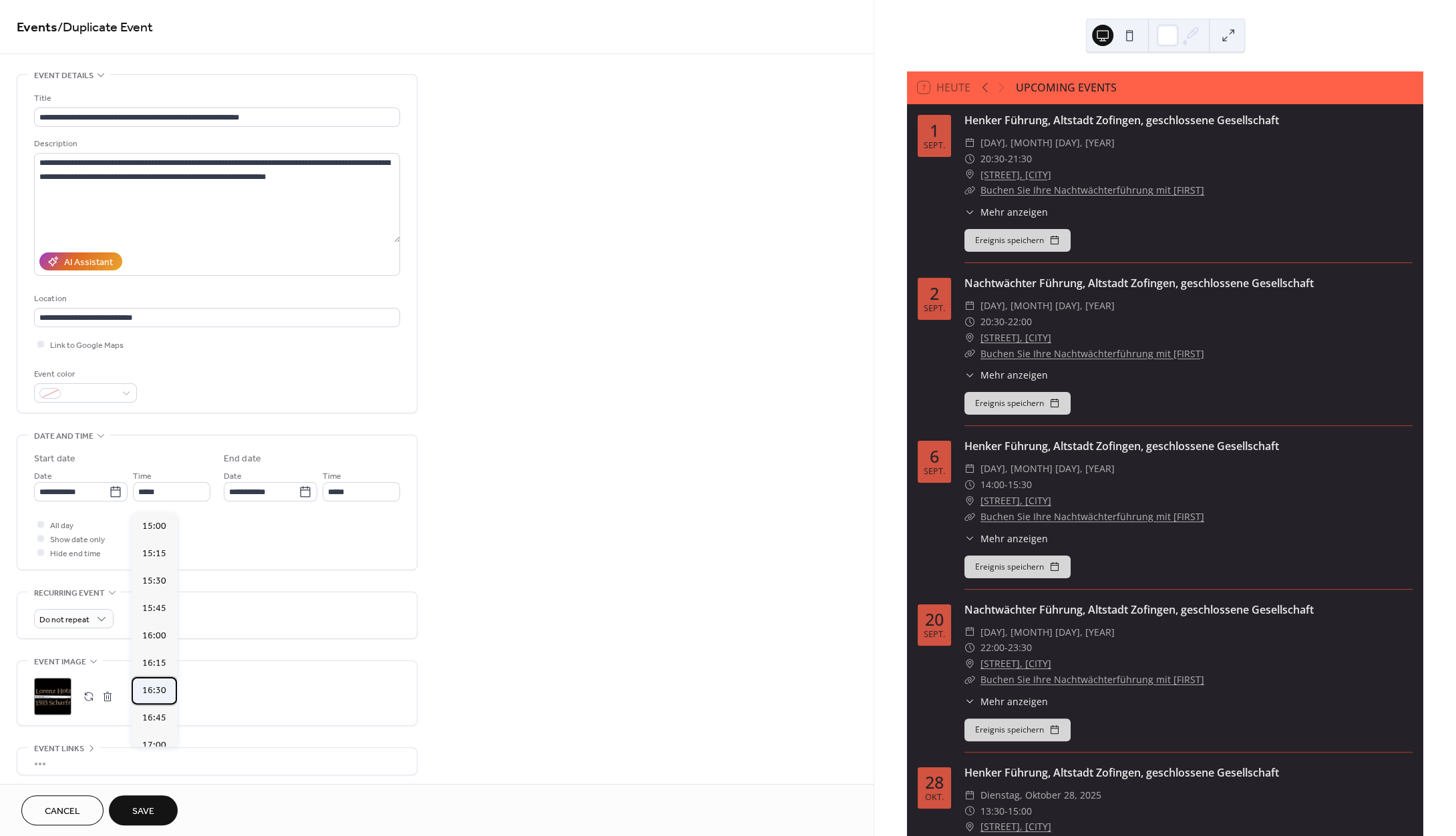 click on "16:30" at bounding box center [154, 690] 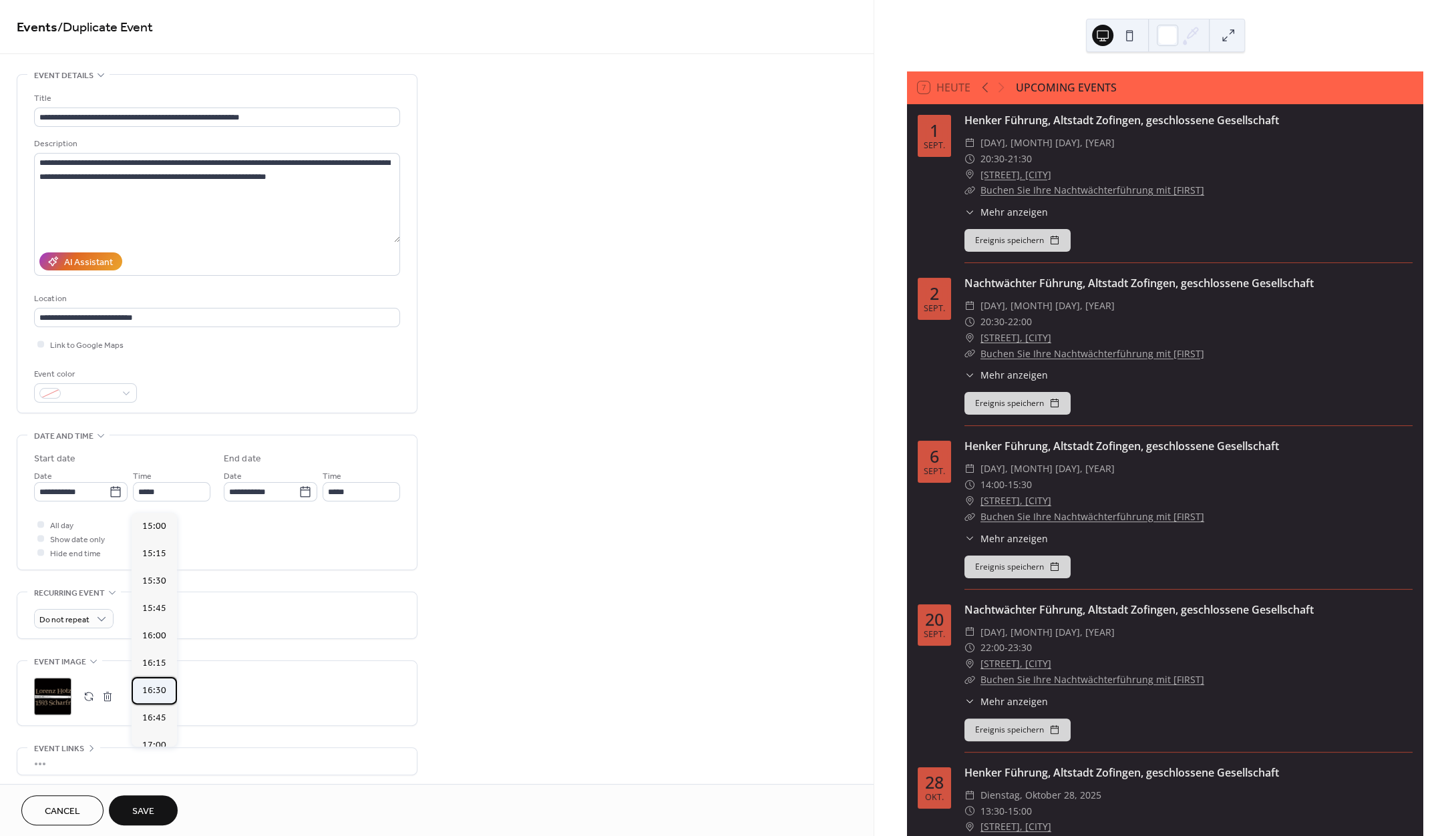 type on "*****" 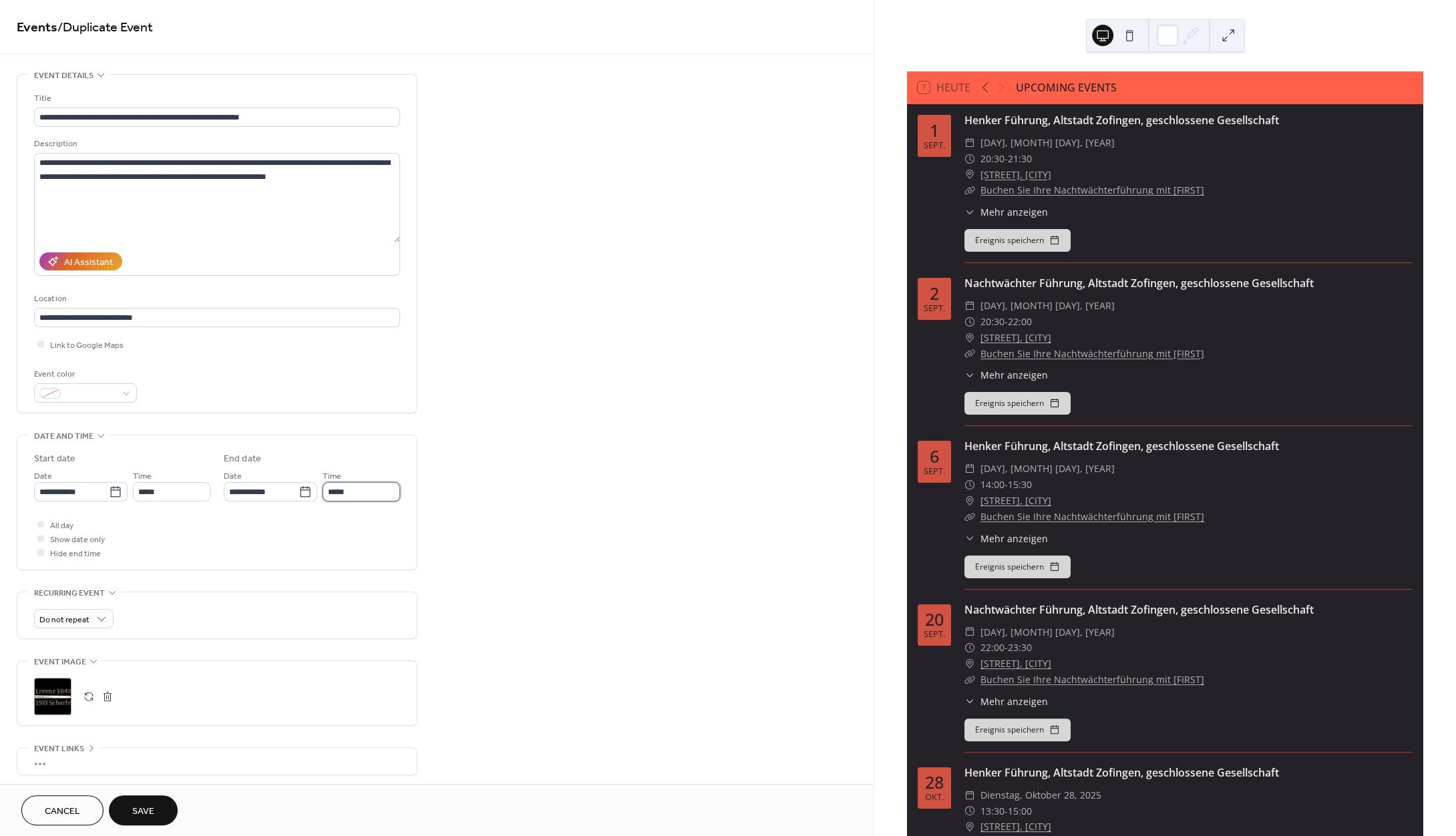 click on "*****" at bounding box center (361, 491) 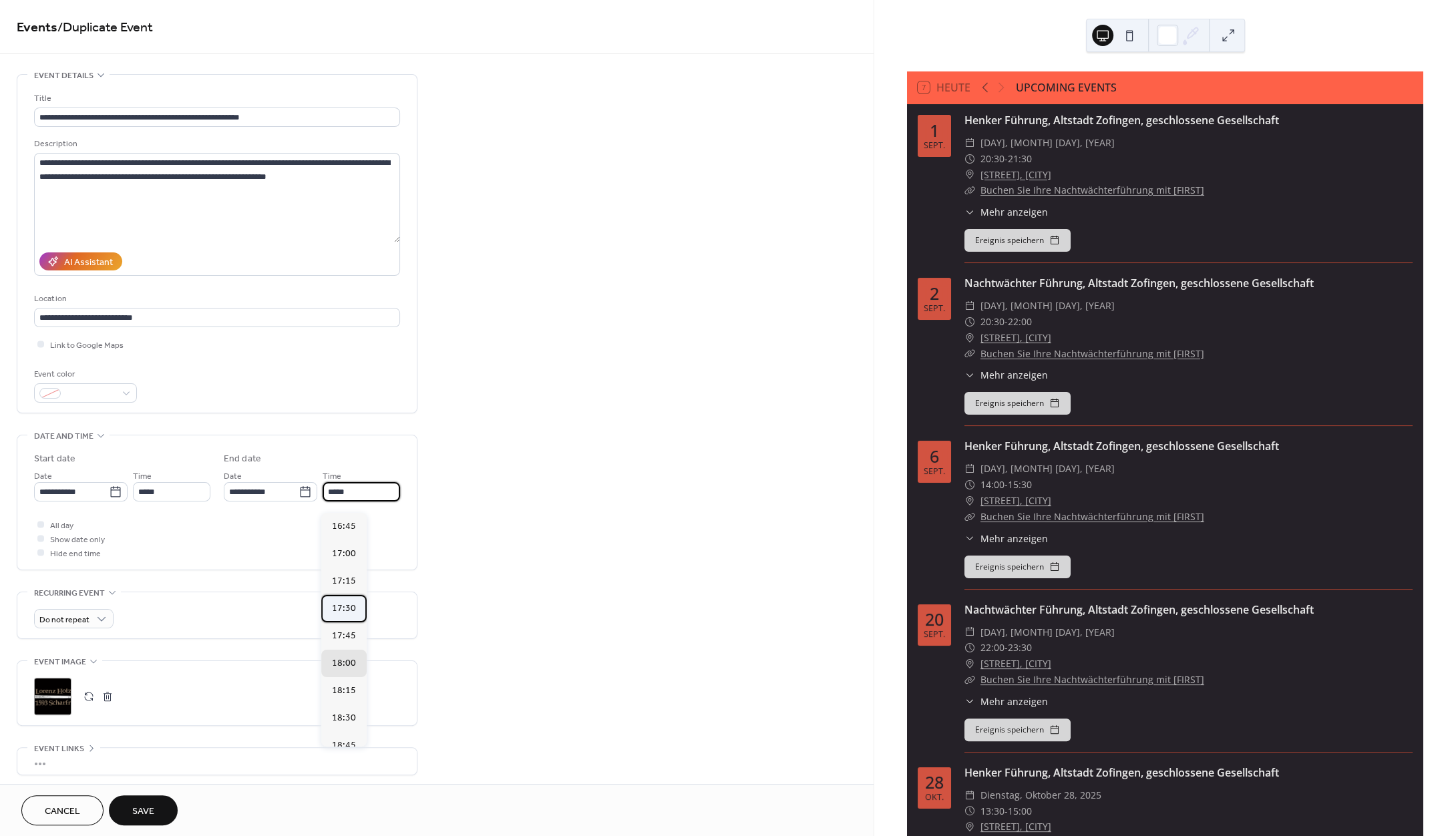 click on "17:30" at bounding box center (344, 608) 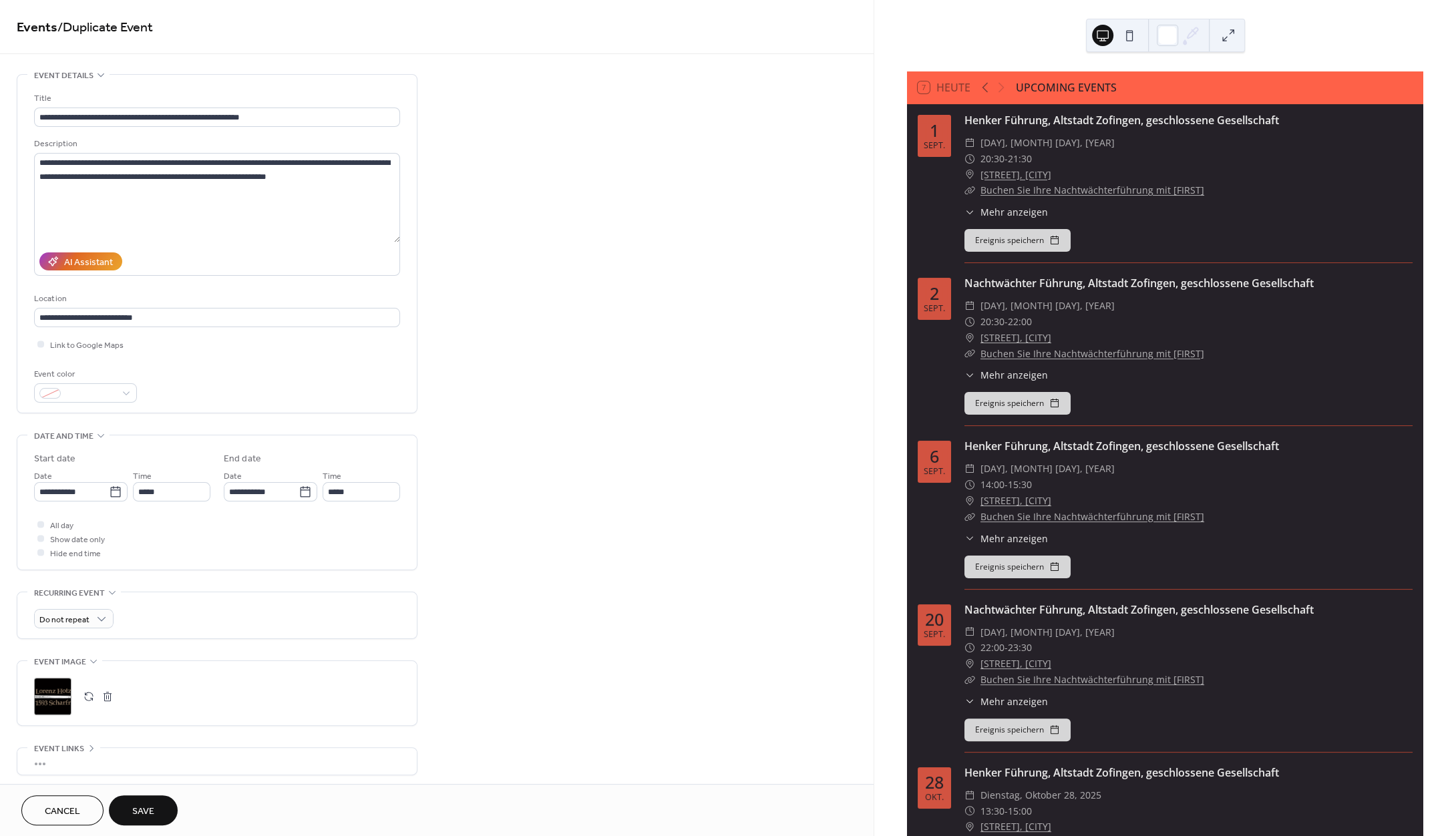 click on "Save" at bounding box center [143, 810] 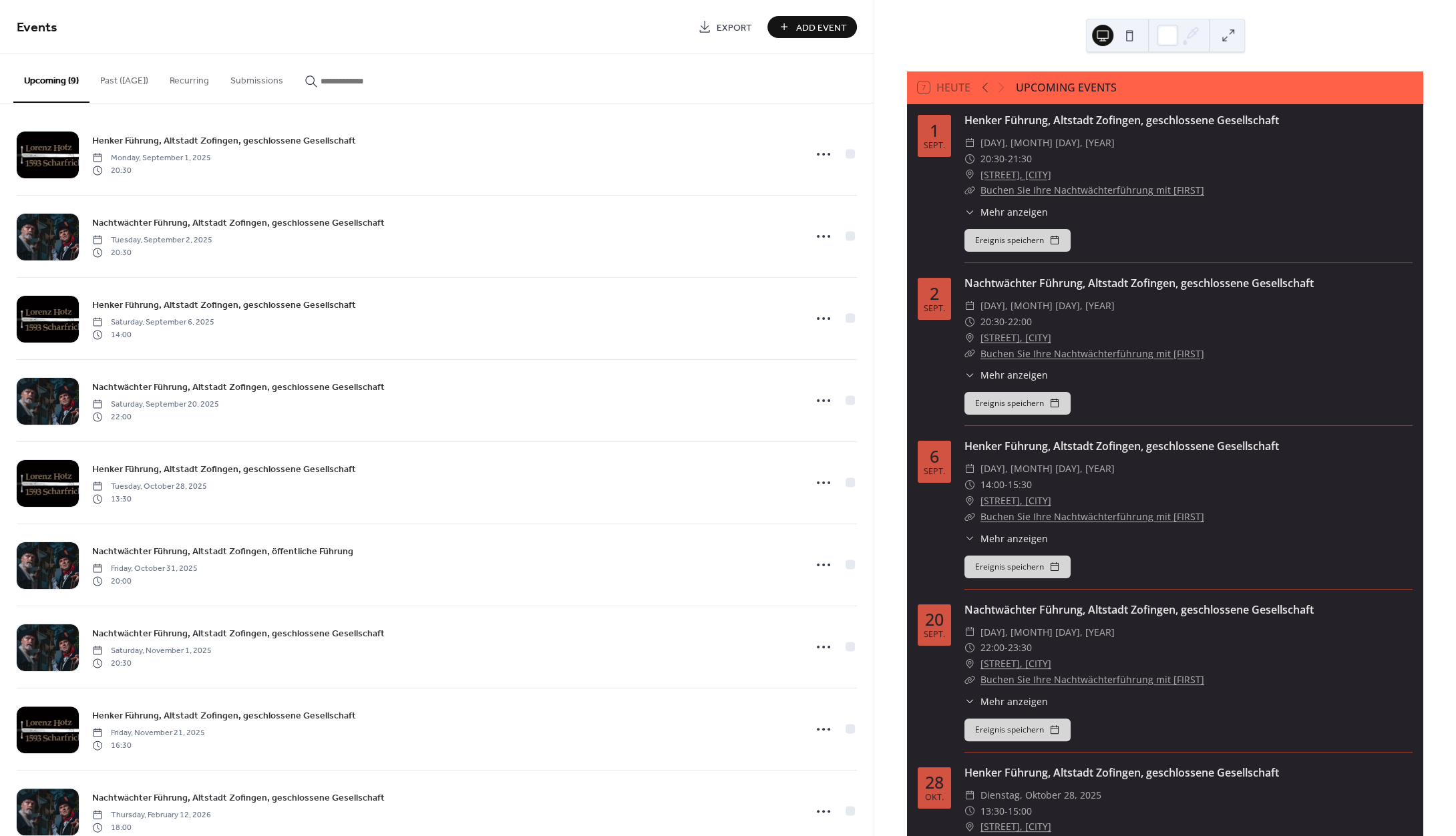 scroll, scrollTop: 0, scrollLeft: 0, axis: both 